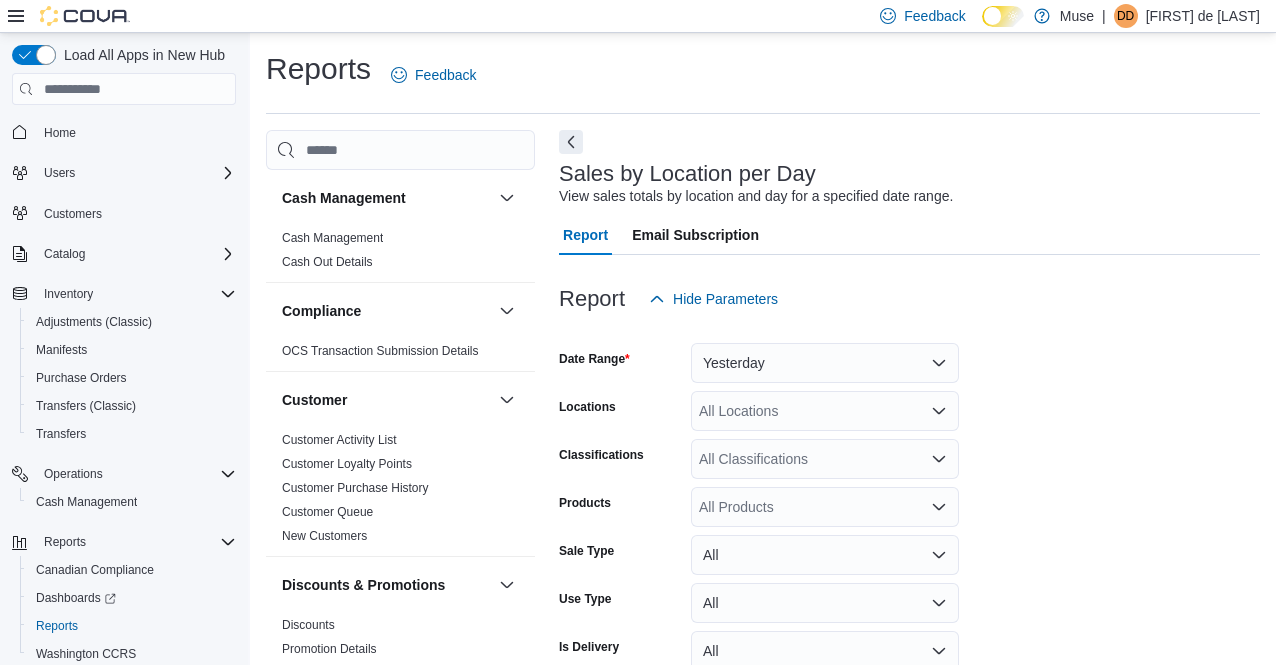 scroll, scrollTop: 59, scrollLeft: 0, axis: vertical 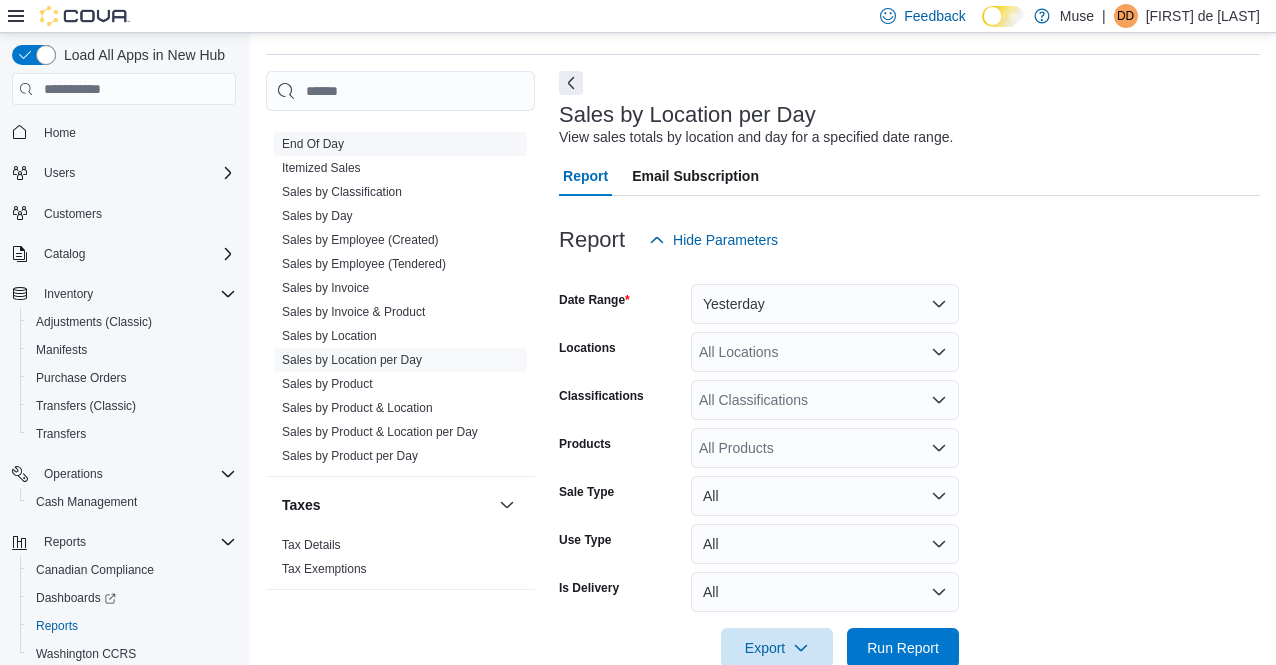 click on "End Of Day" at bounding box center [313, 144] 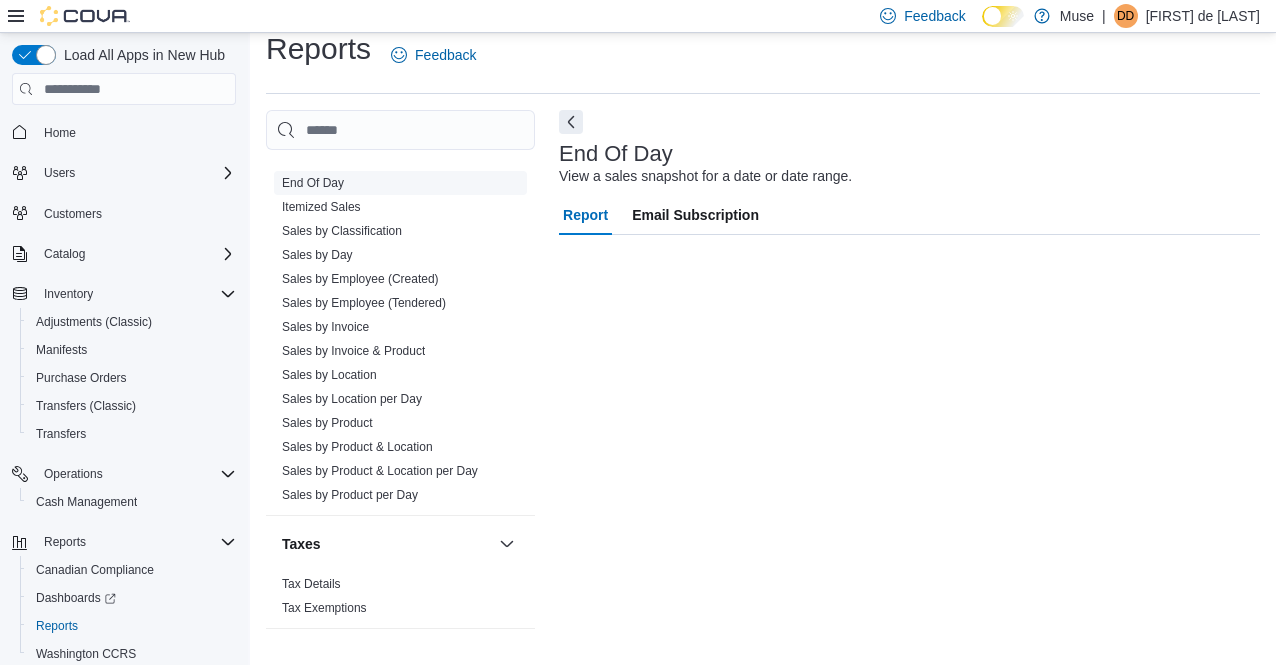 scroll, scrollTop: 20, scrollLeft: 0, axis: vertical 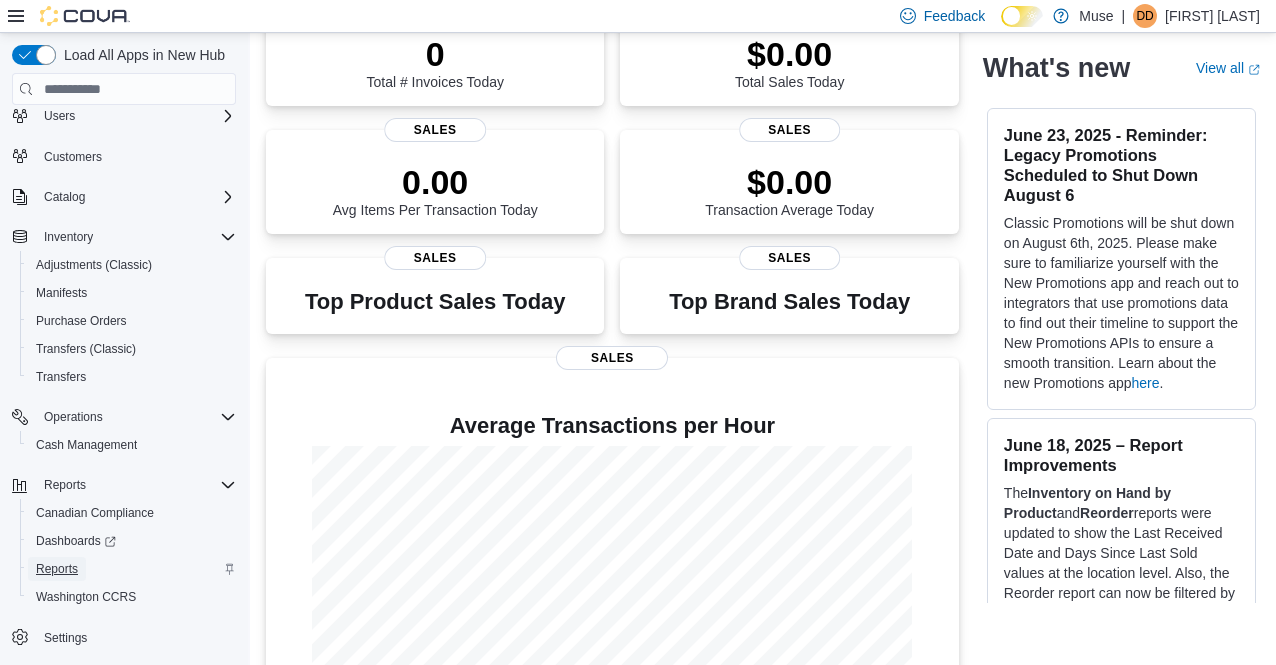 click on "Reports" at bounding box center (57, 569) 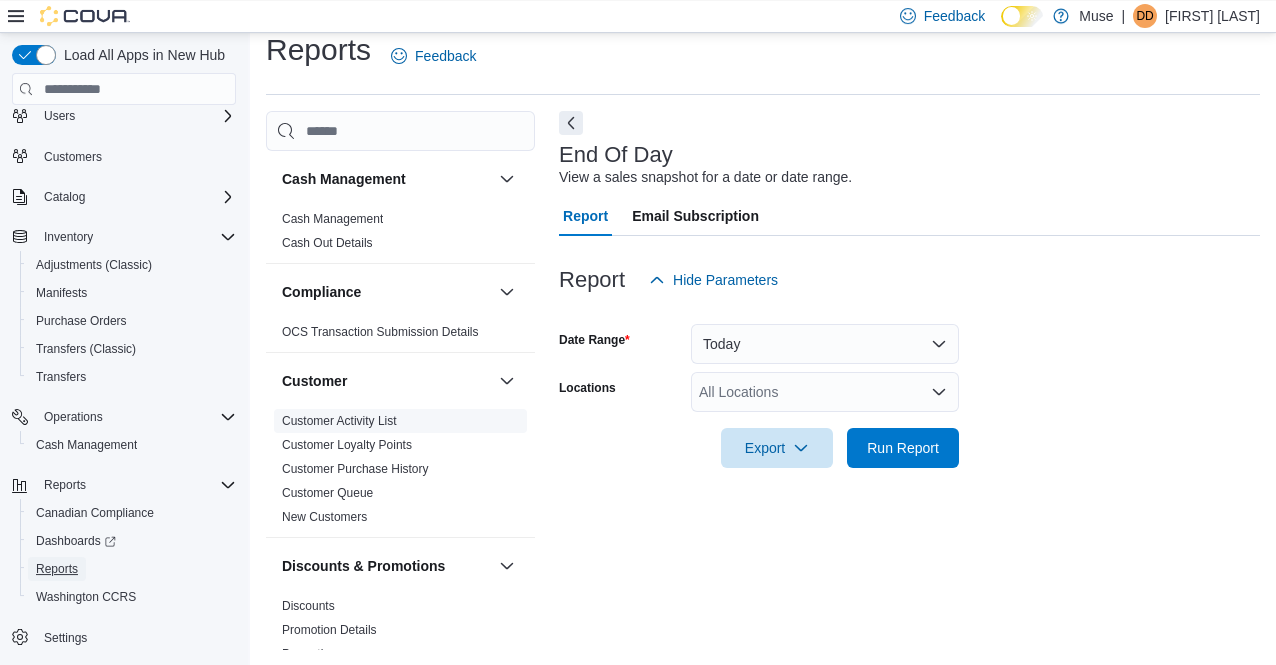 scroll, scrollTop: 19, scrollLeft: 0, axis: vertical 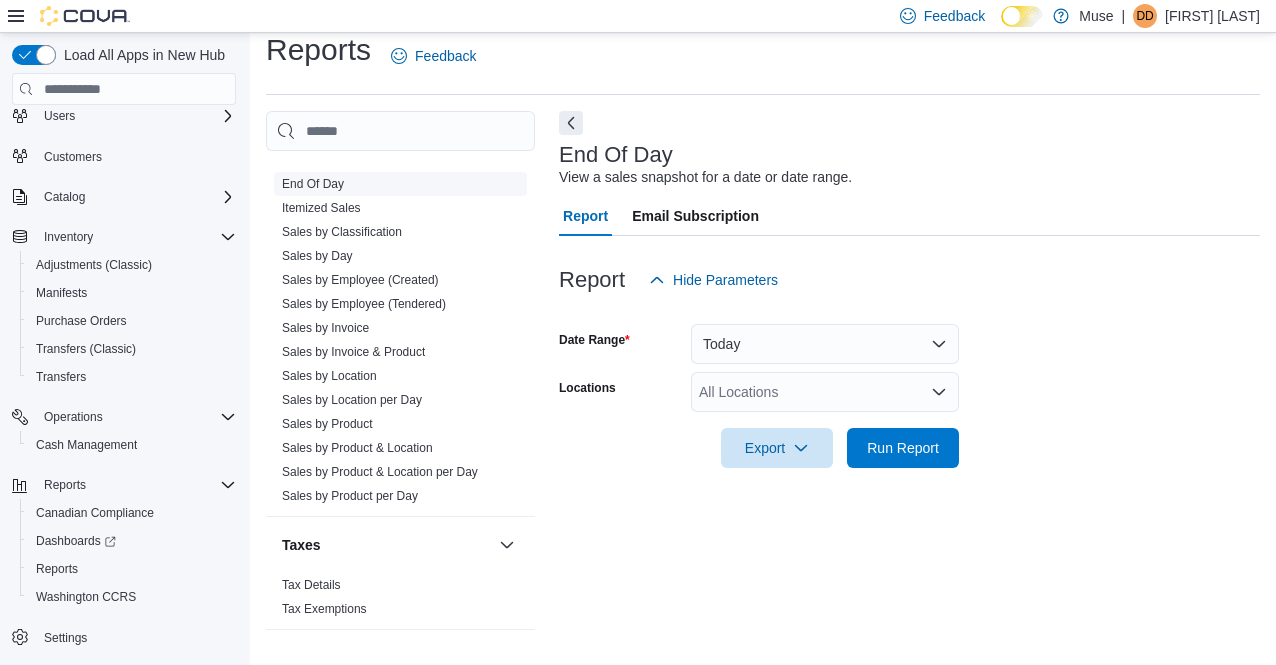 click on "End Of Day" at bounding box center [313, 184] 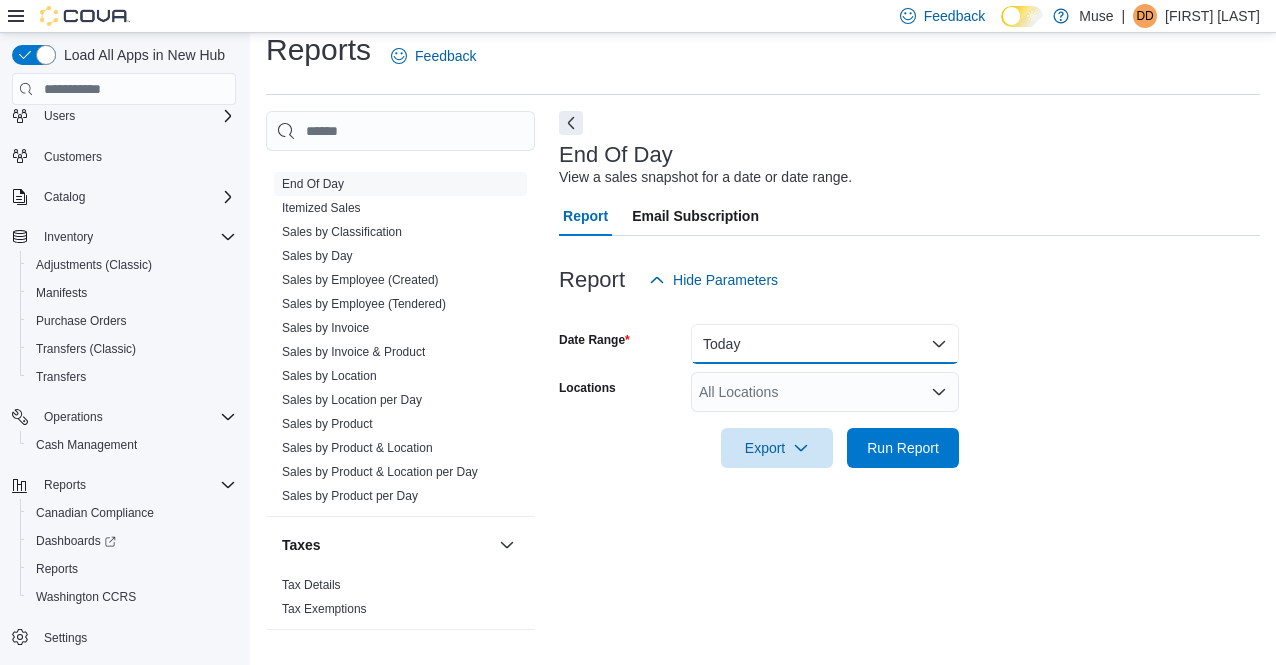 click on "Today" at bounding box center (825, 344) 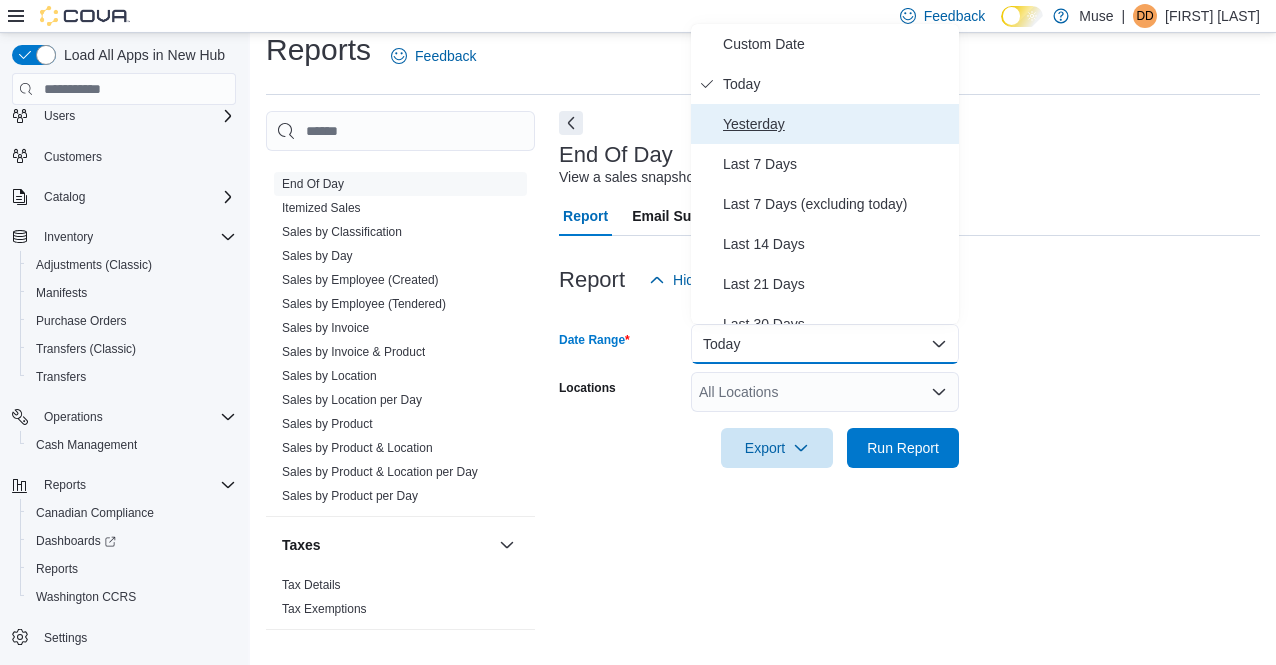 click on "Yesterday" at bounding box center [837, 124] 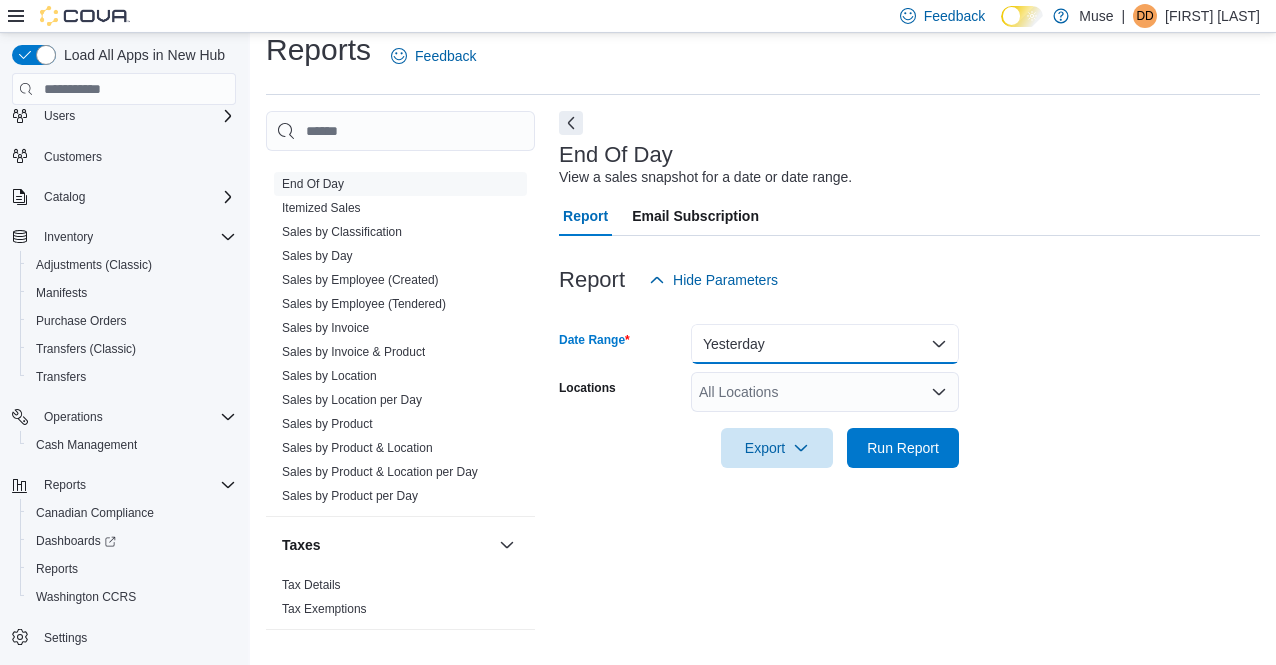 scroll, scrollTop: 0, scrollLeft: 0, axis: both 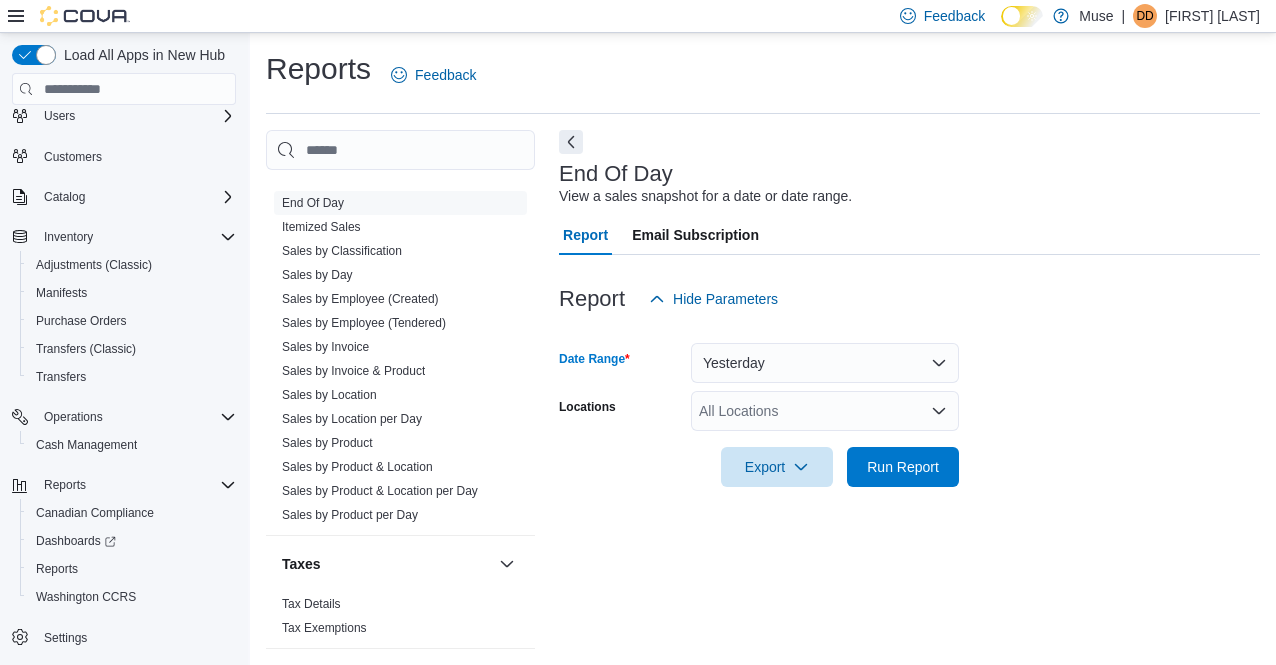 click on "All Locations" at bounding box center [825, 411] 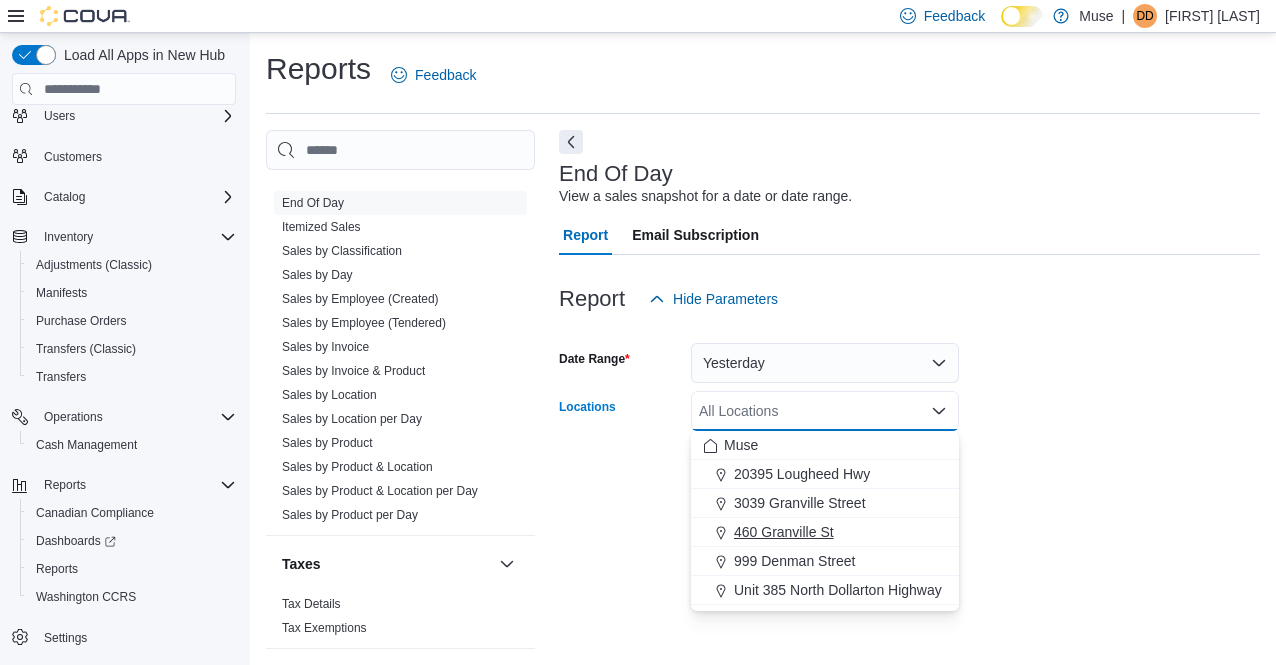 click on "460 Granville St" at bounding box center (784, 532) 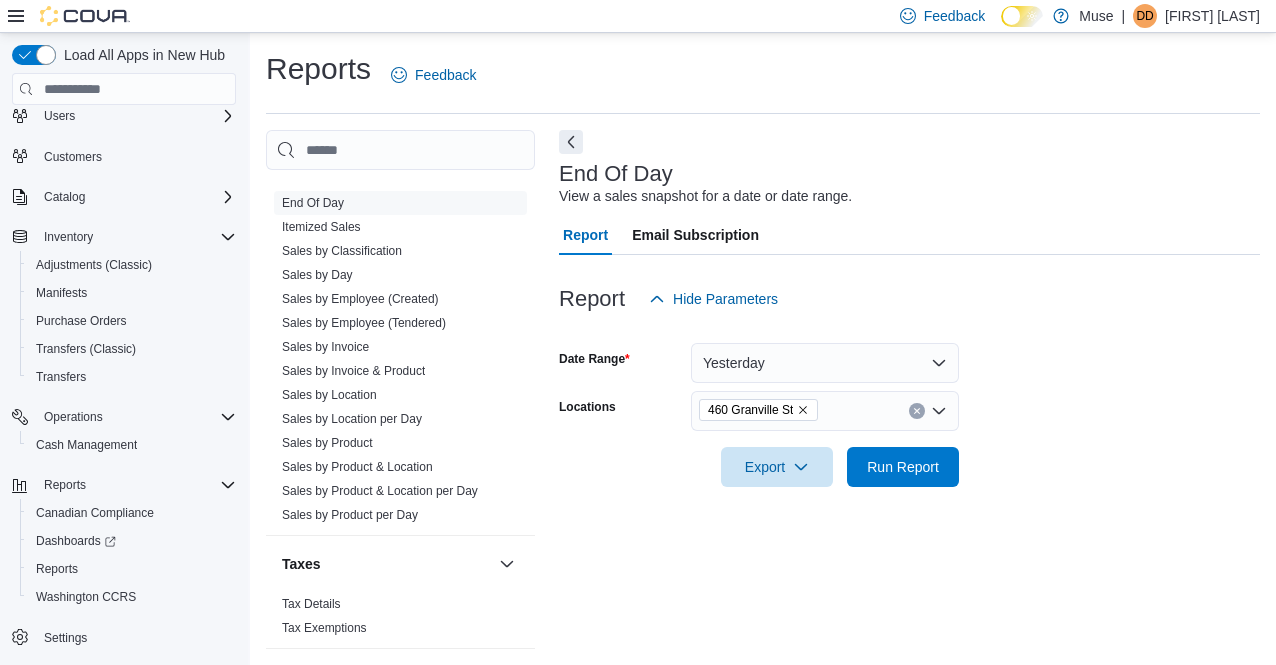 click at bounding box center [909, 499] 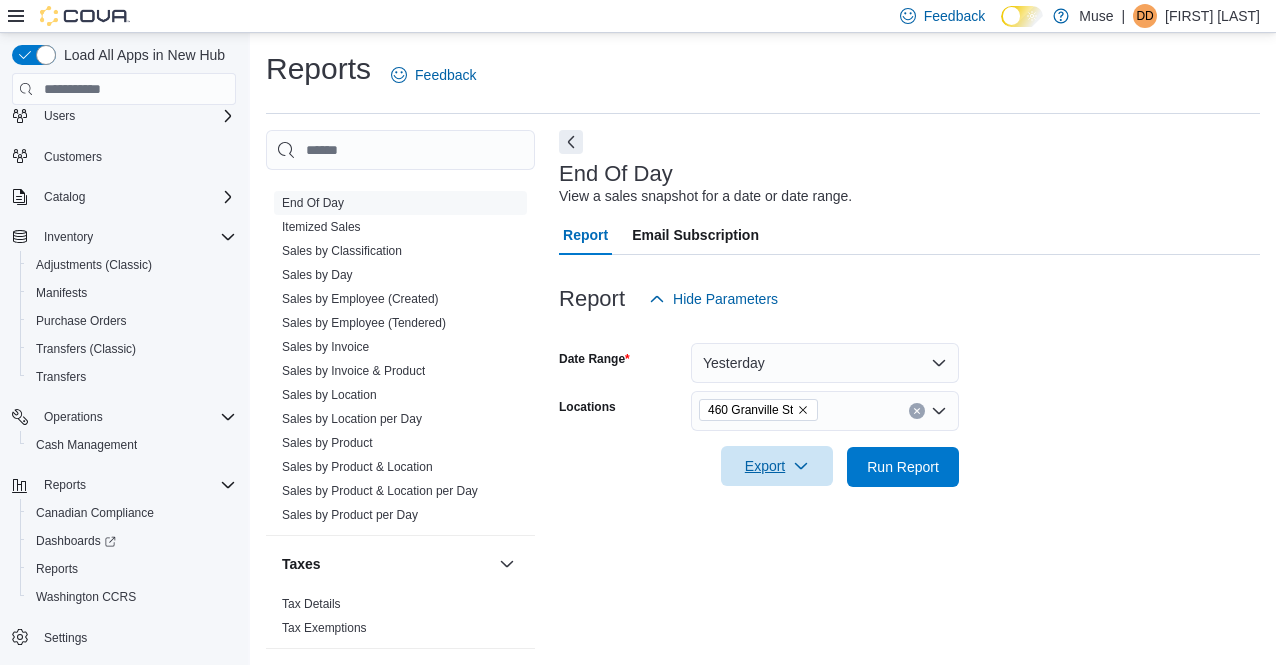 click on "Export" at bounding box center (777, 466) 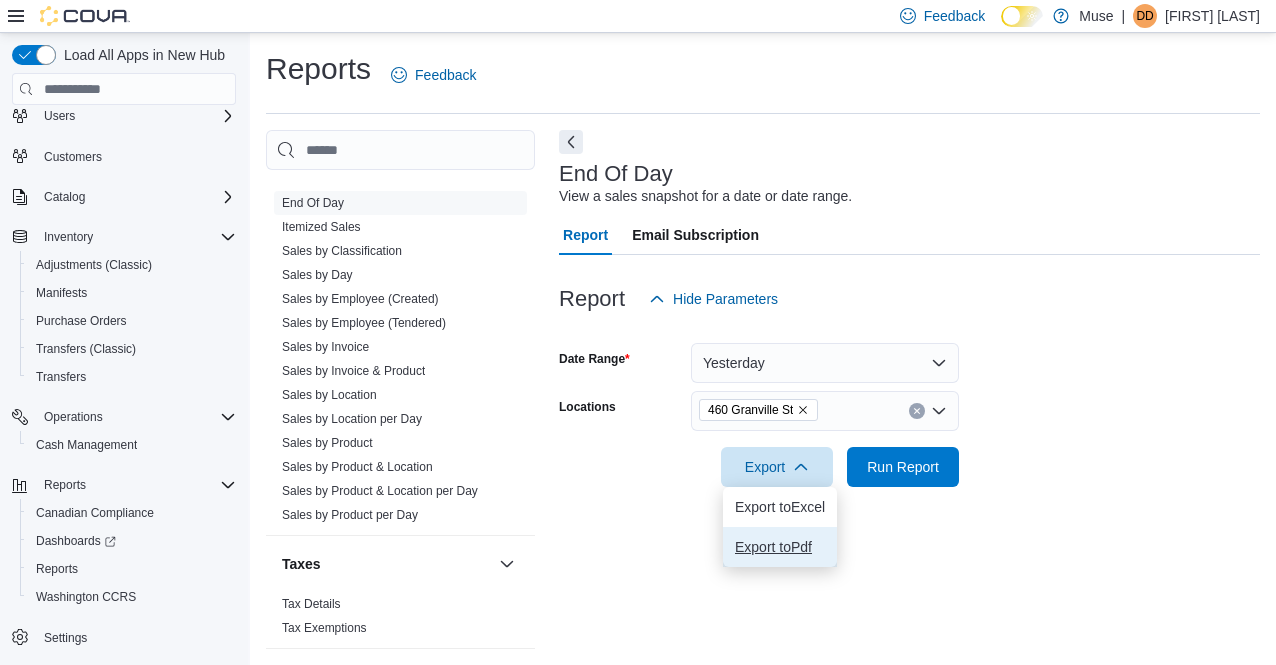 click on "Export to  Pdf" at bounding box center (780, 547) 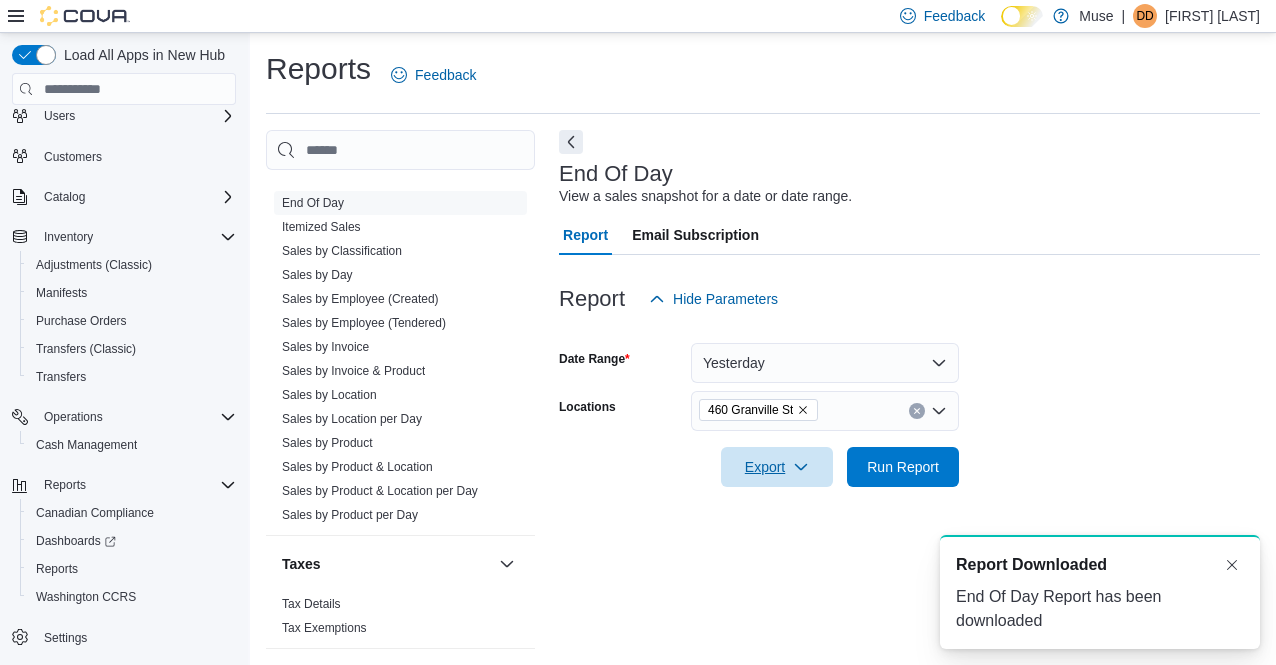 scroll, scrollTop: 0, scrollLeft: 0, axis: both 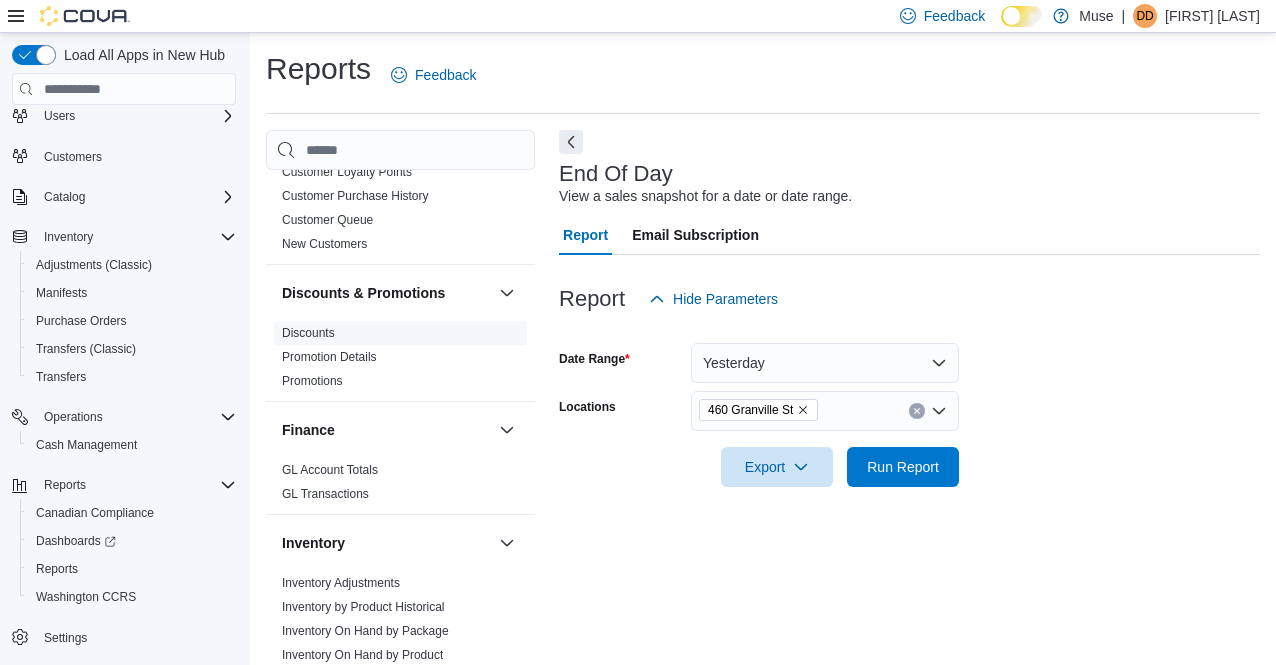 click on "Discounts" at bounding box center (308, 333) 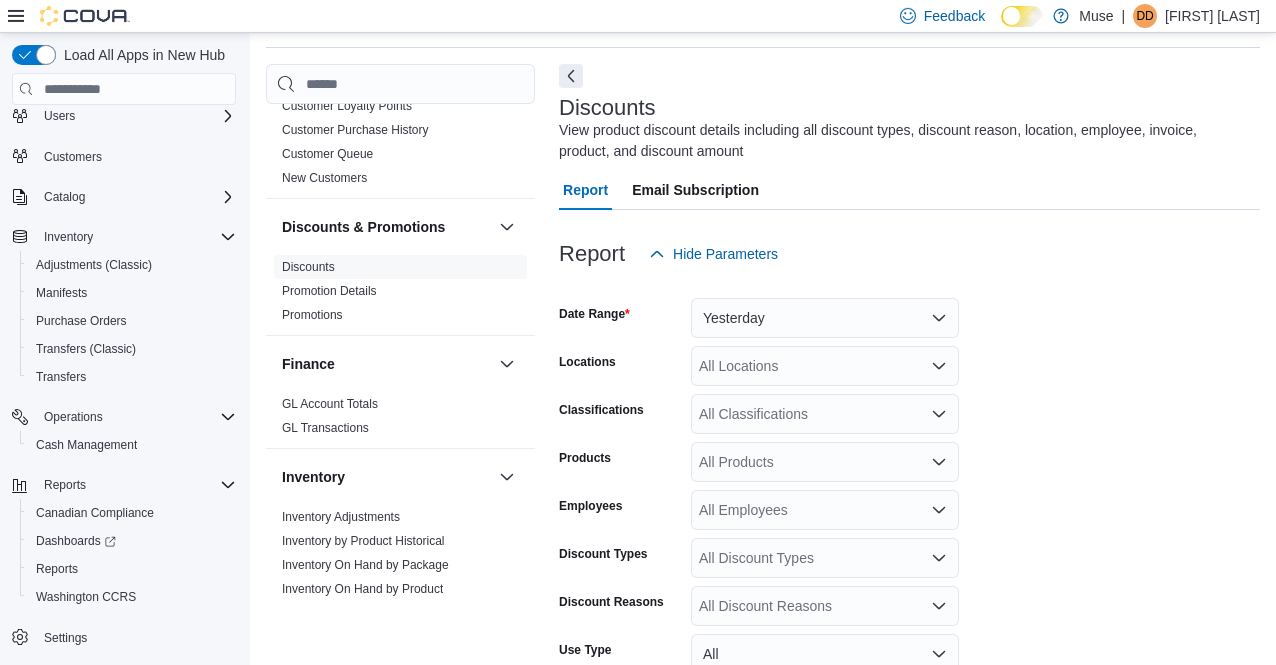 scroll, scrollTop: 67, scrollLeft: 0, axis: vertical 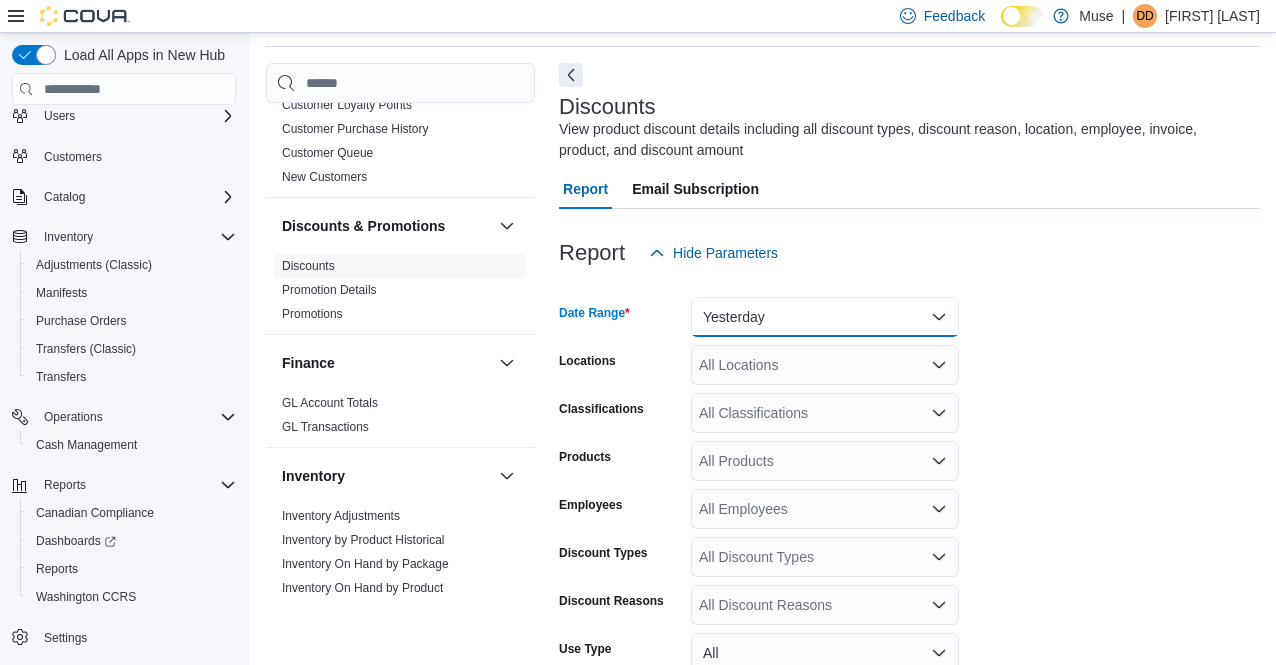 click on "Yesterday" at bounding box center [825, 317] 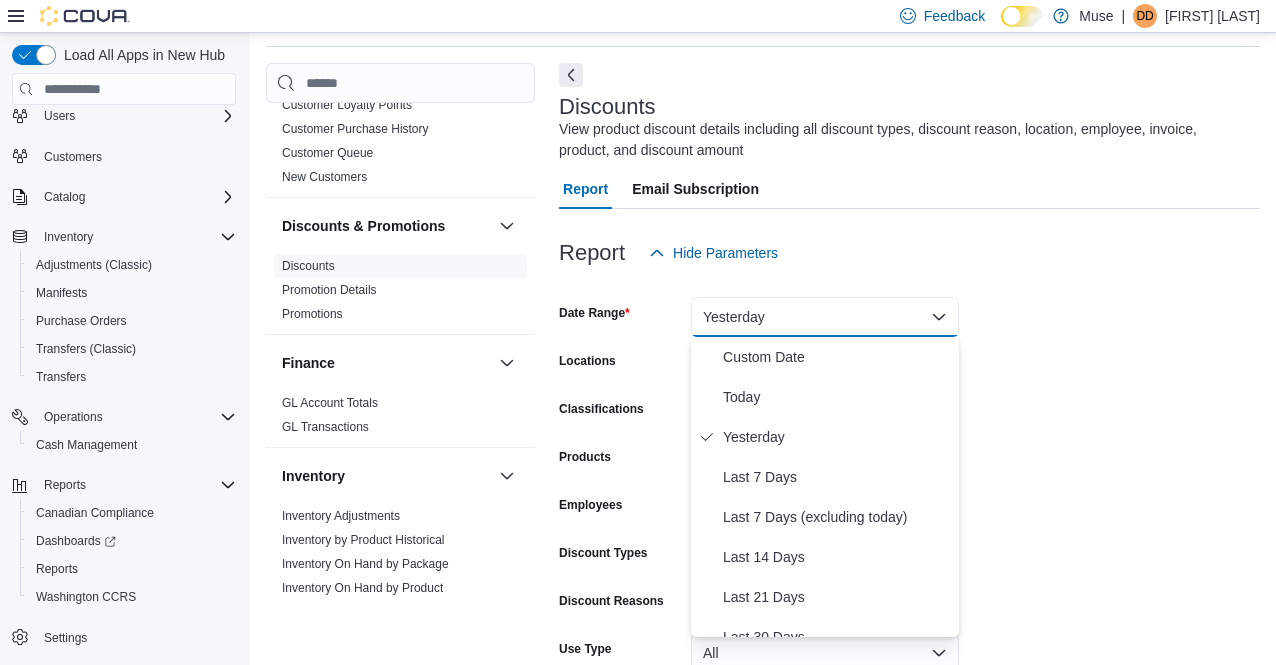 click at bounding box center (909, 285) 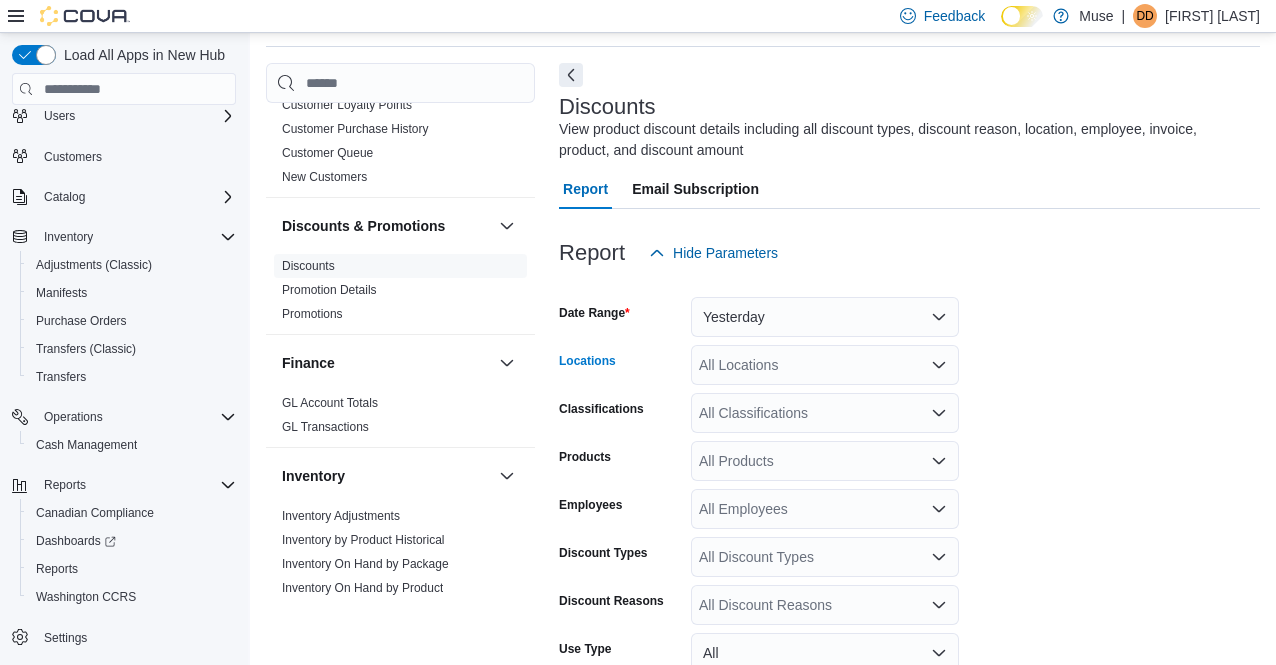 click on "All Locations" at bounding box center (825, 365) 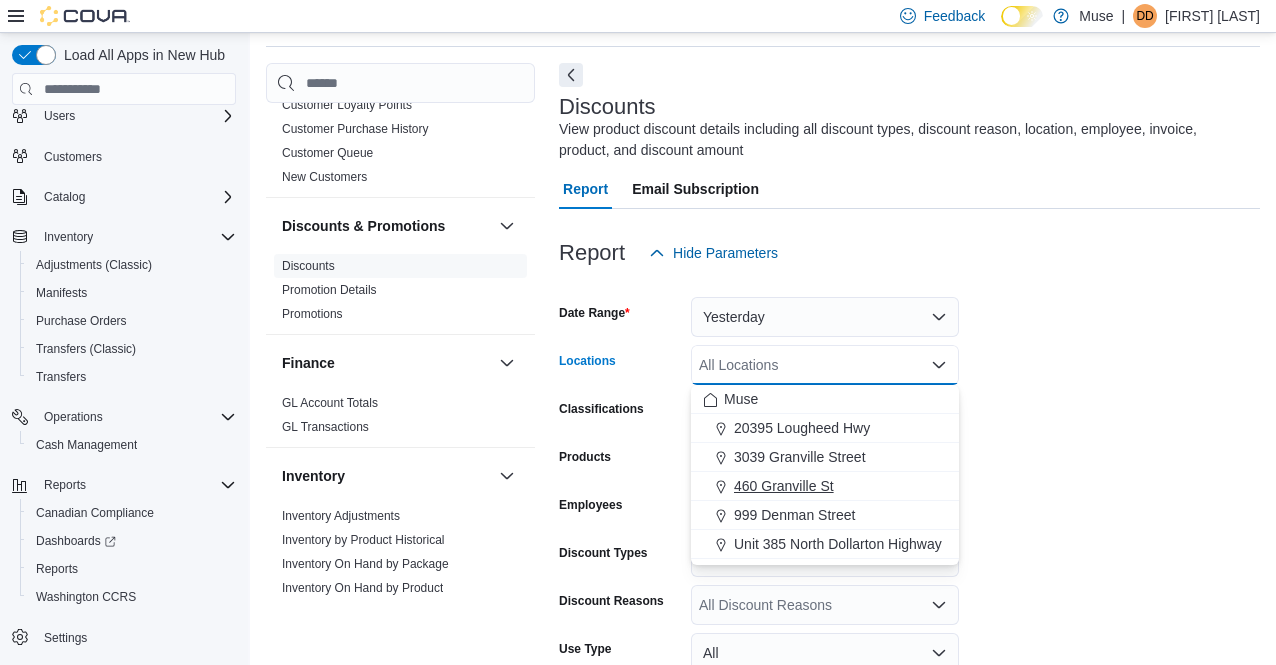 click on "460 Granville St" at bounding box center [784, 486] 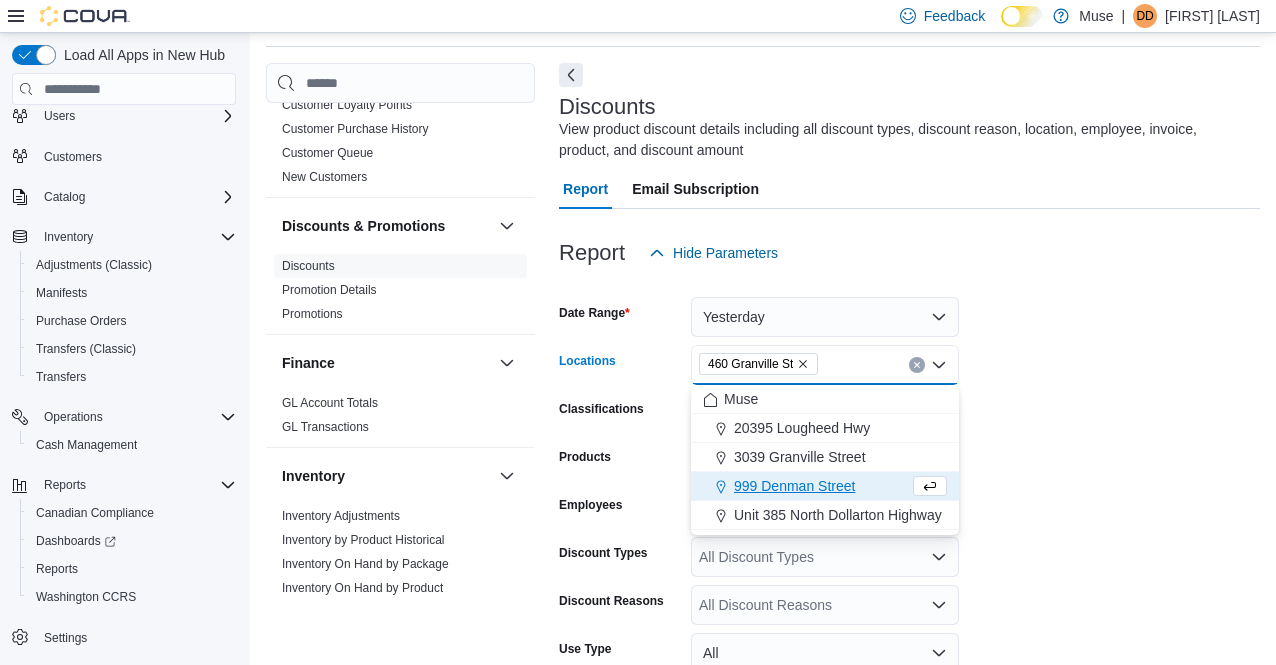 click on "Date Range Yesterday Locations [ADDRESS] Combo box. Selected. [ADDRESS]. Press Backspace to delete [ADDRESS]. Combo box input. All Locations. Type some text or, to display a list of choices, press Down Arrow. To exit the list of choices, press Escape. Classifications All Classifications Products All Products Employees All Employees Discount Types All Discount Types Discount Reasons All Discount Reasons Use Type All Is Delivery All Is Online Sale All Export  Run Report" at bounding box center (909, 549) 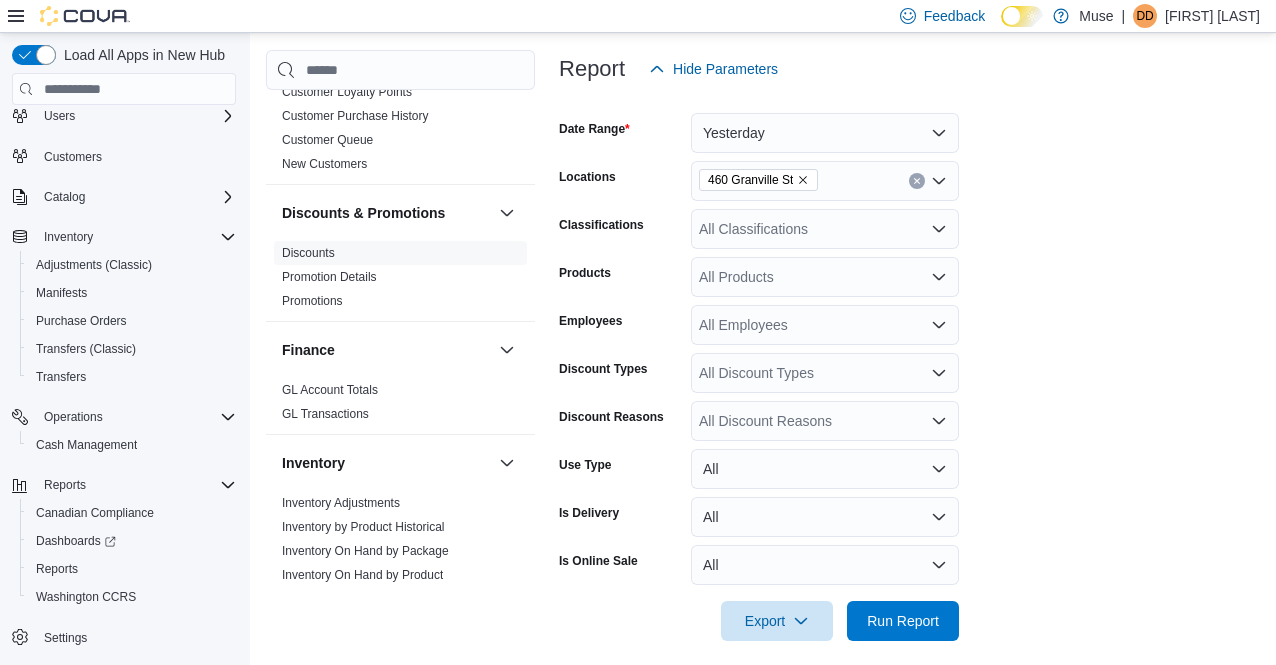 scroll, scrollTop: 267, scrollLeft: 0, axis: vertical 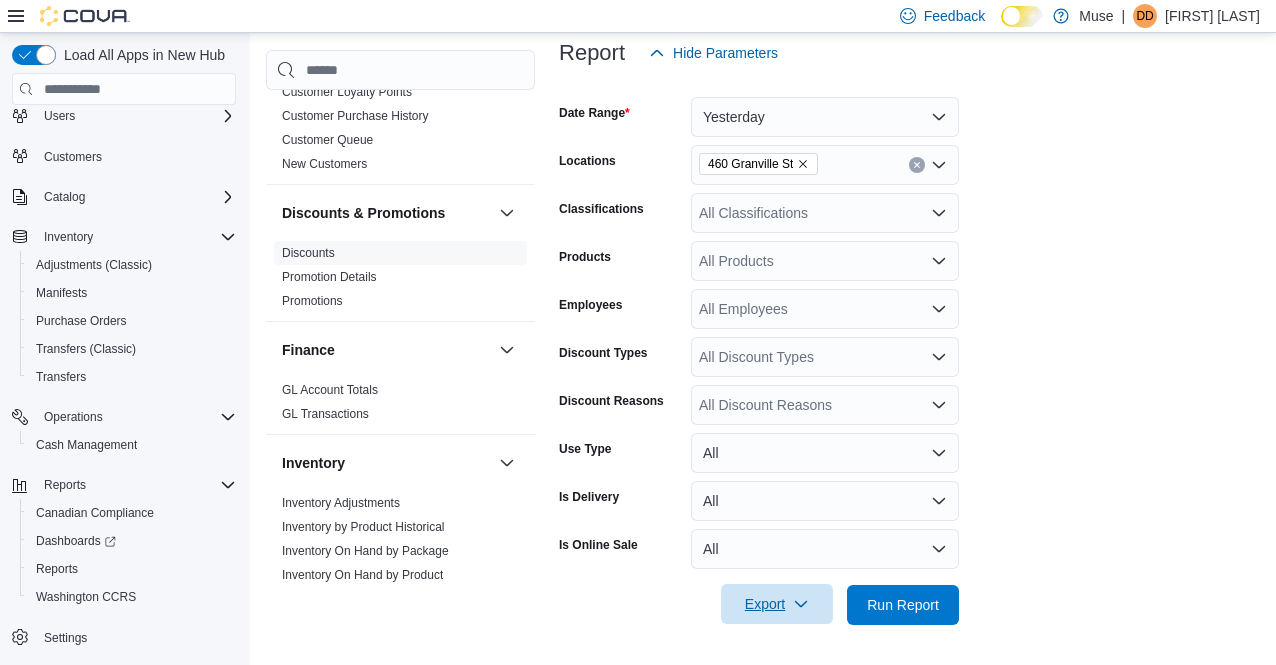 click on "Export" at bounding box center (777, 604) 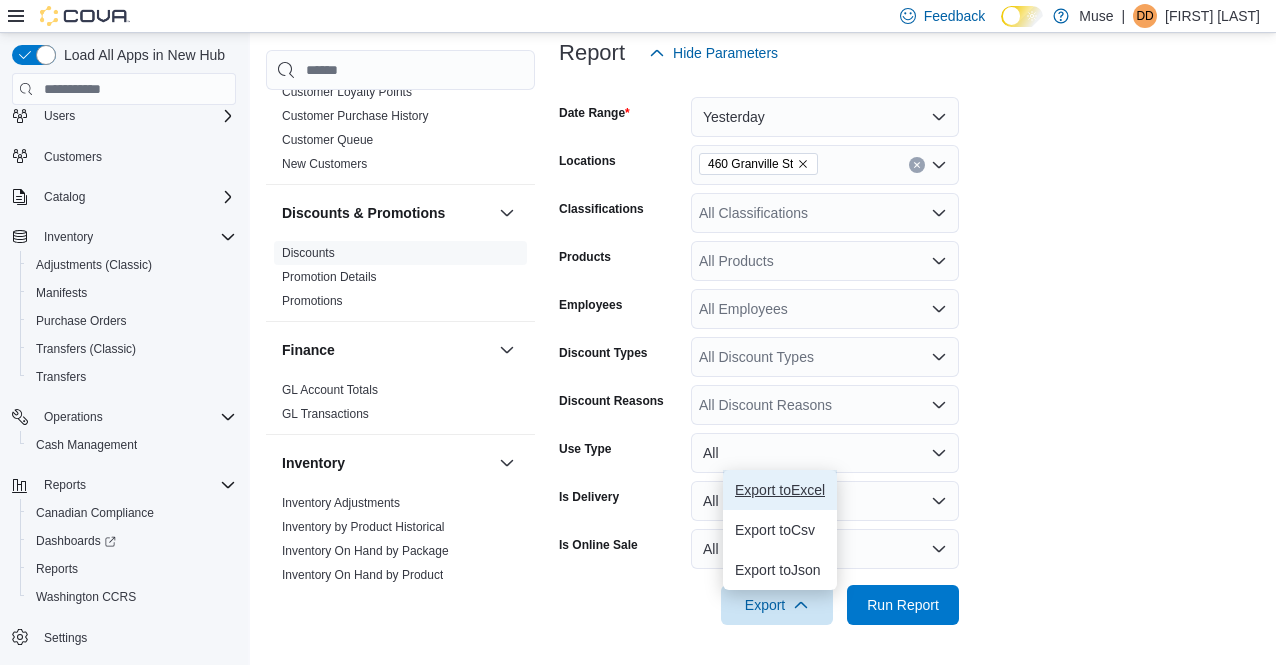 click on "Export to  Excel" at bounding box center [780, 490] 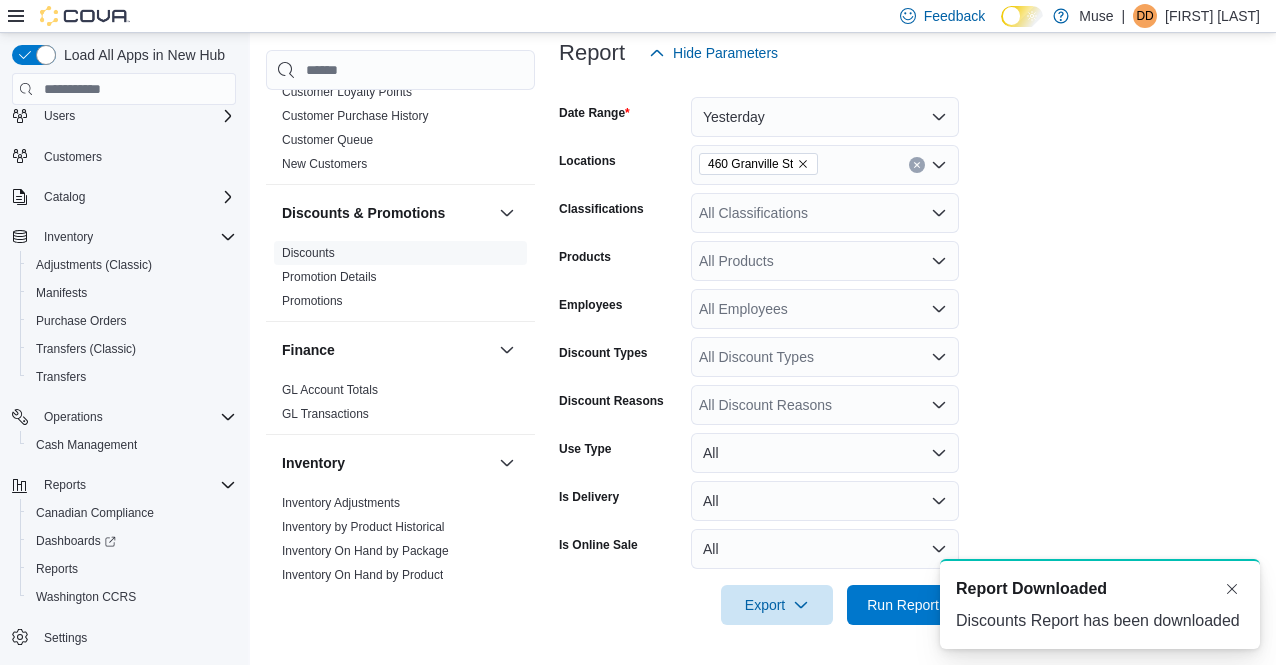 scroll, scrollTop: 0, scrollLeft: 0, axis: both 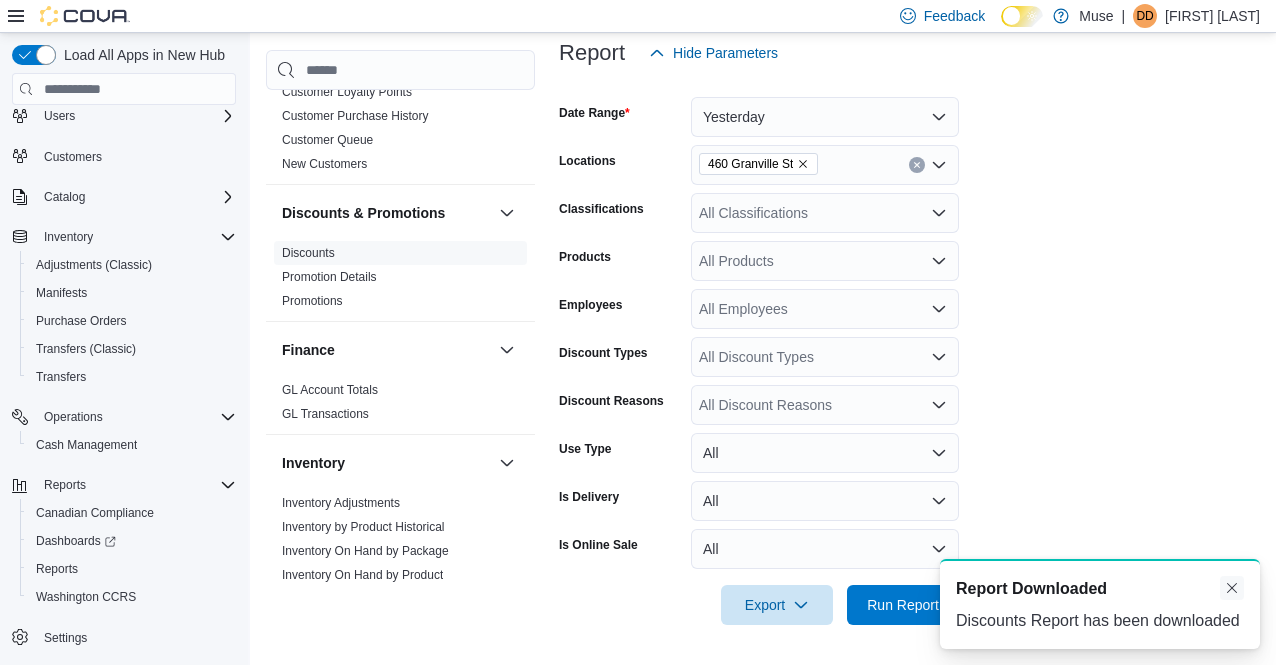 click at bounding box center (1232, 588) 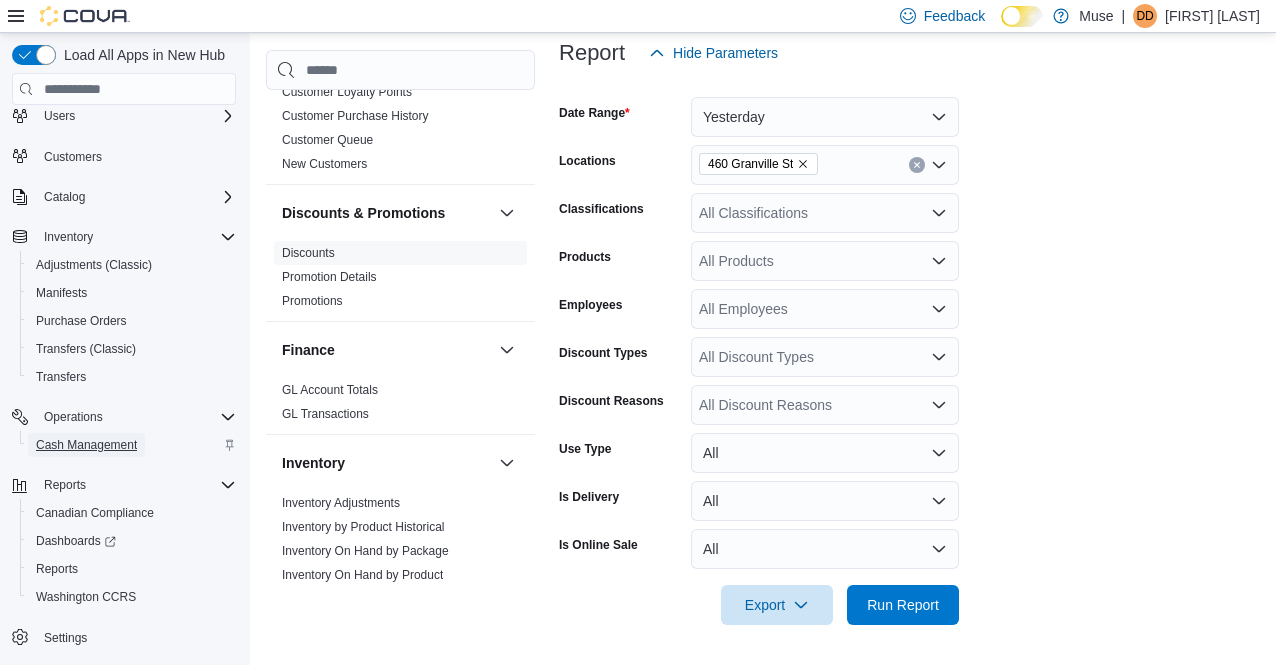 click on "Cash Management" at bounding box center (86, 445) 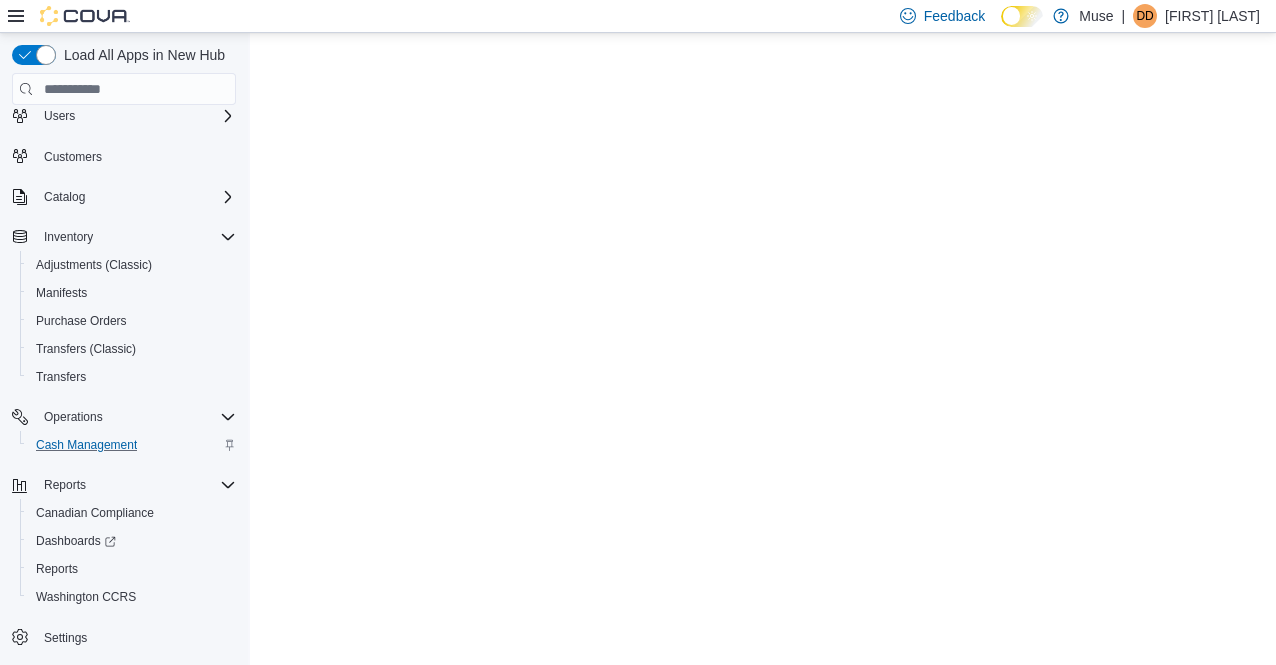scroll, scrollTop: 0, scrollLeft: 0, axis: both 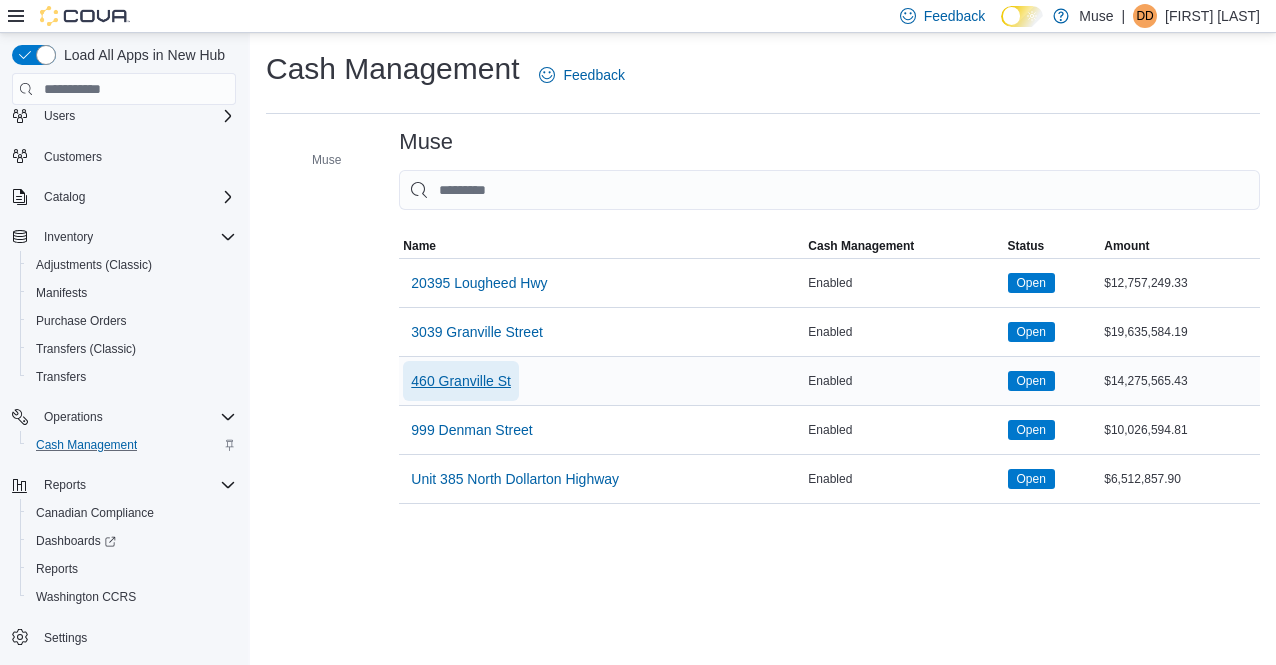 click on "460 Granville St" at bounding box center [461, 381] 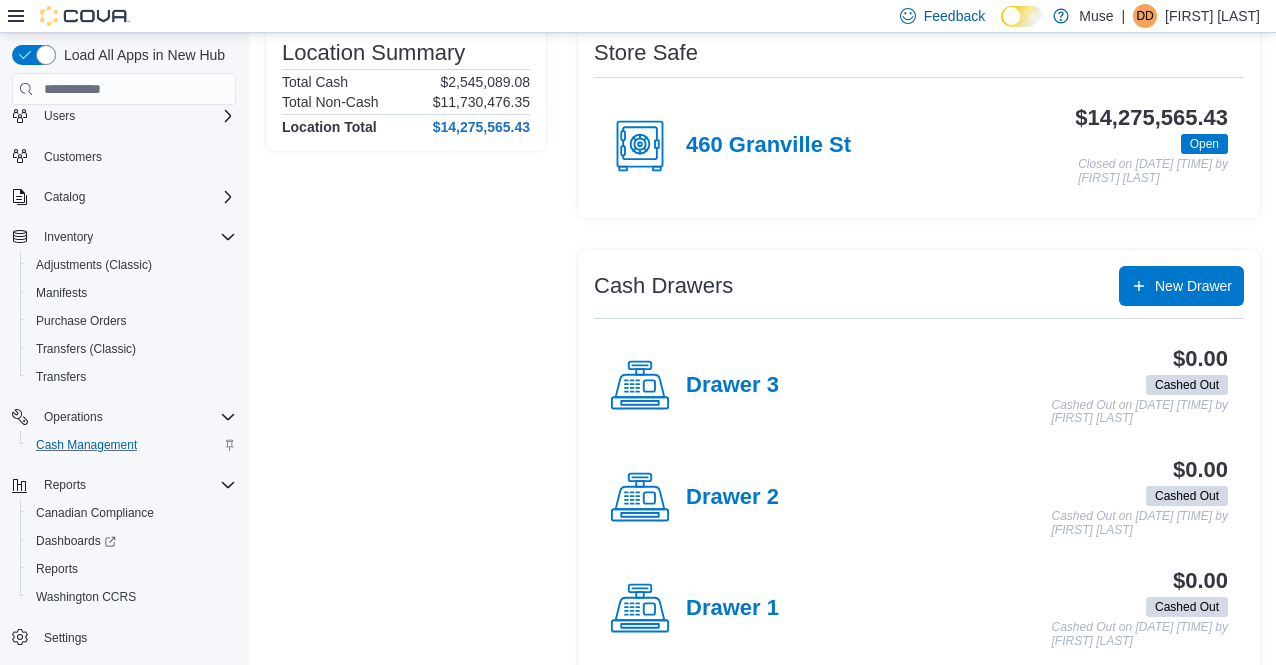scroll, scrollTop: 205, scrollLeft: 0, axis: vertical 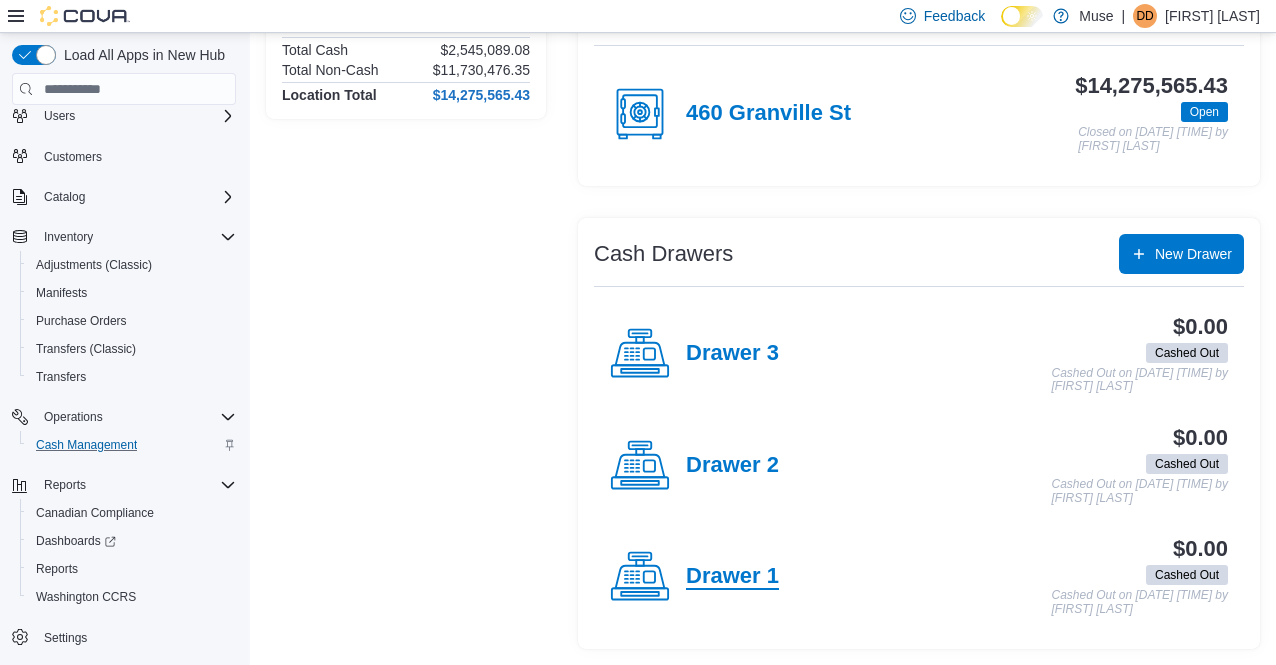 click on "Drawer 1" at bounding box center (732, 577) 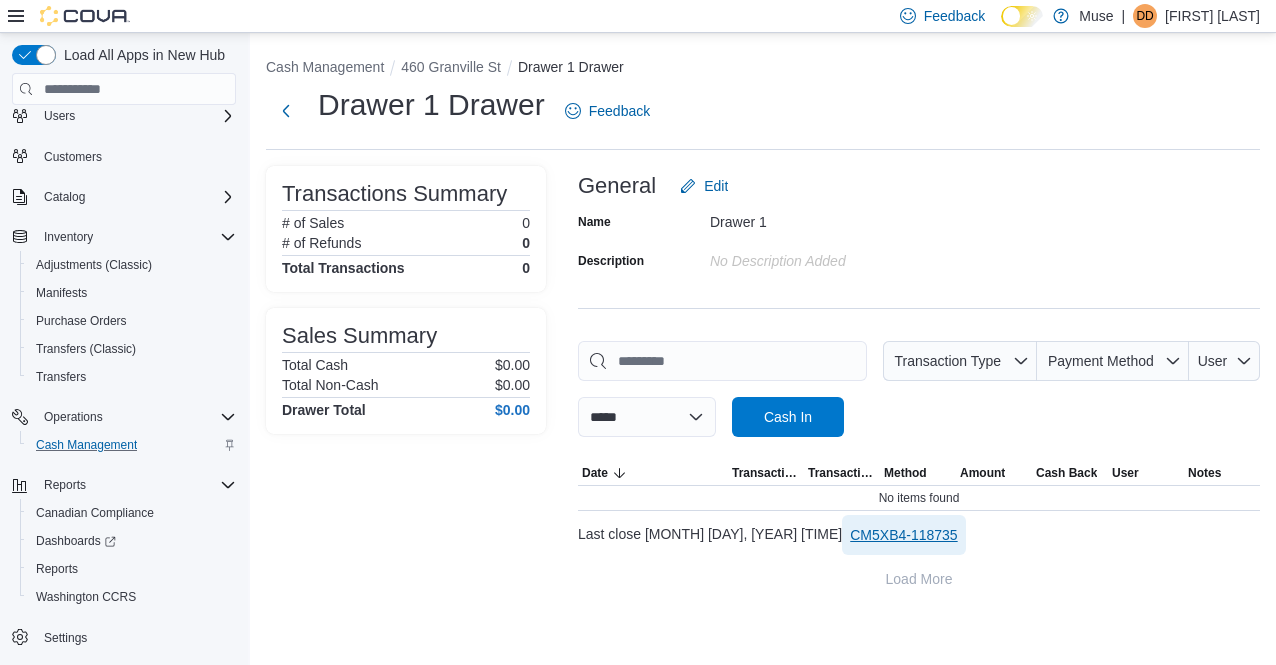 click on "CM5XB4-118735" at bounding box center (903, 535) 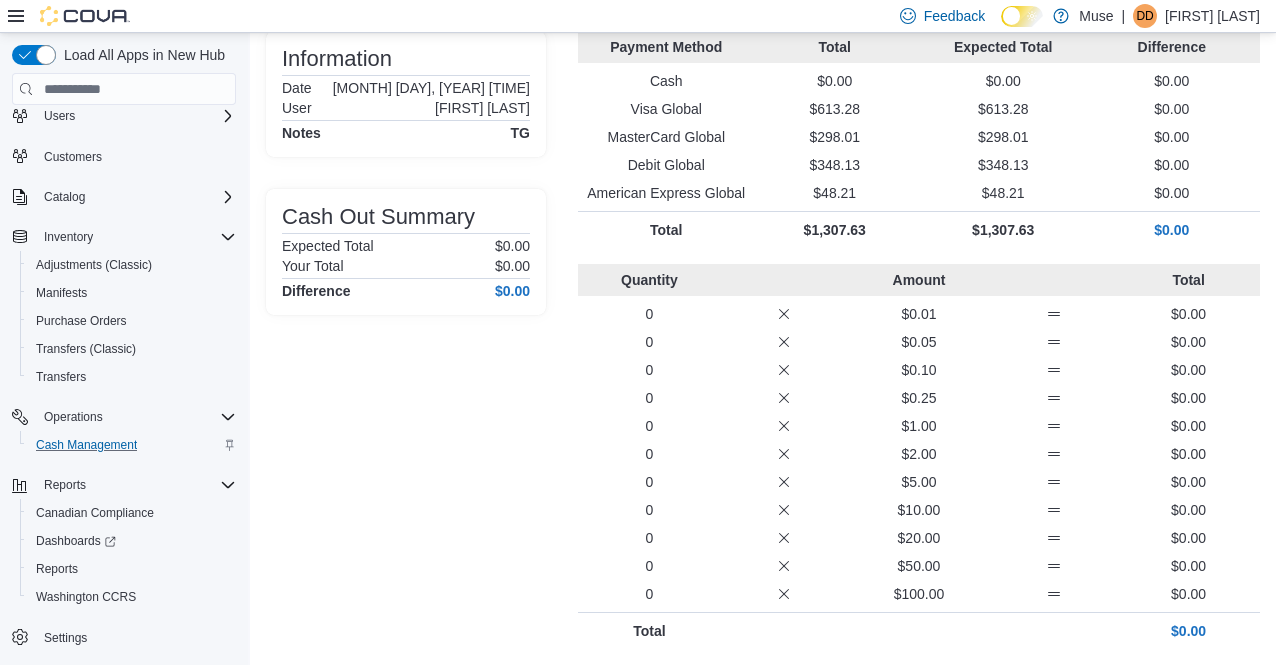 scroll, scrollTop: 87, scrollLeft: 0, axis: vertical 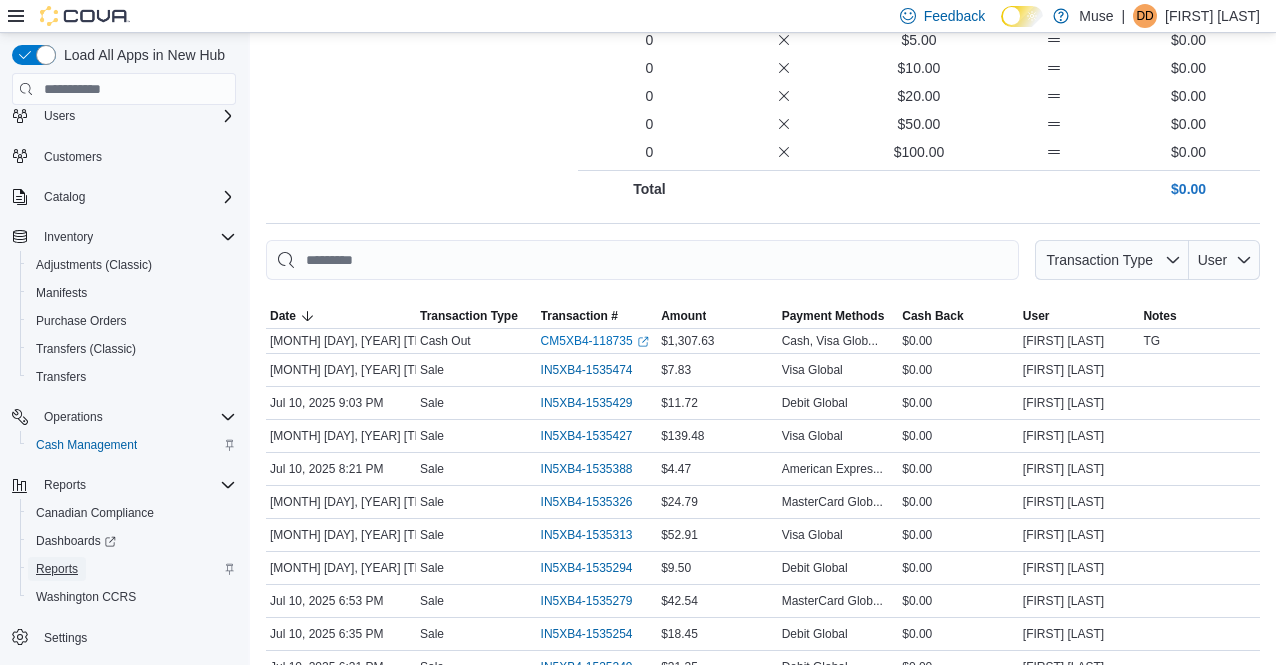 click on "Reports" at bounding box center [57, 569] 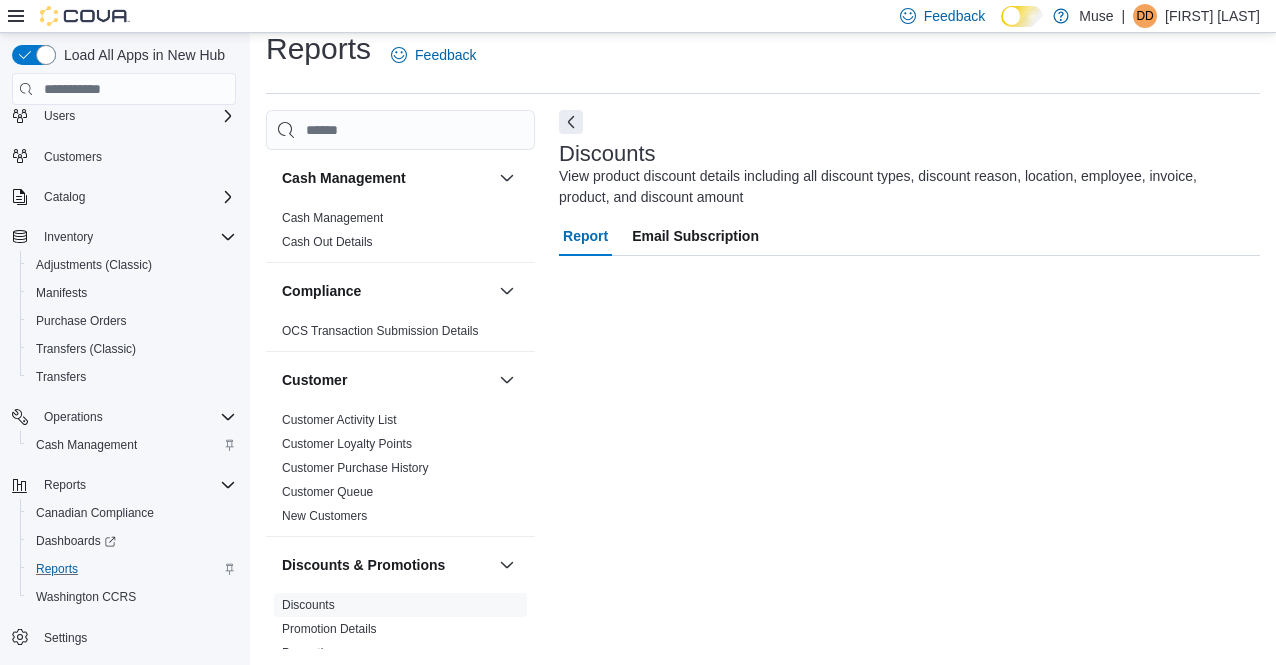 scroll, scrollTop: 20, scrollLeft: 0, axis: vertical 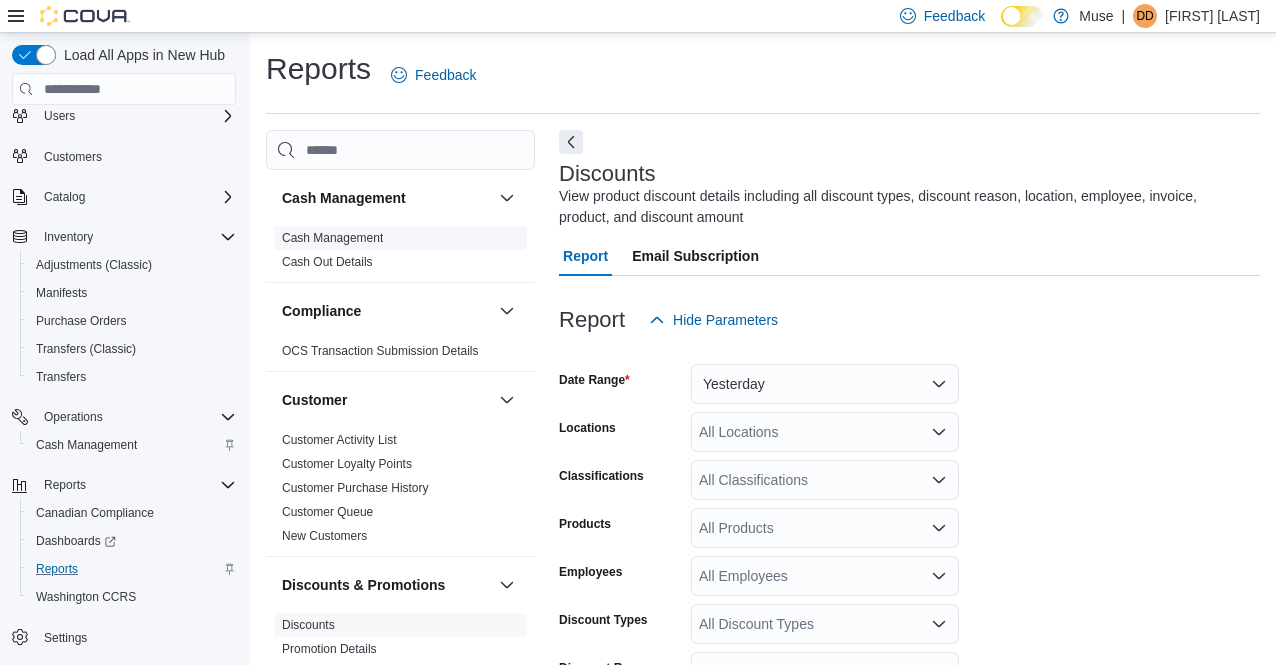 click on "Cash Management" at bounding box center [332, 238] 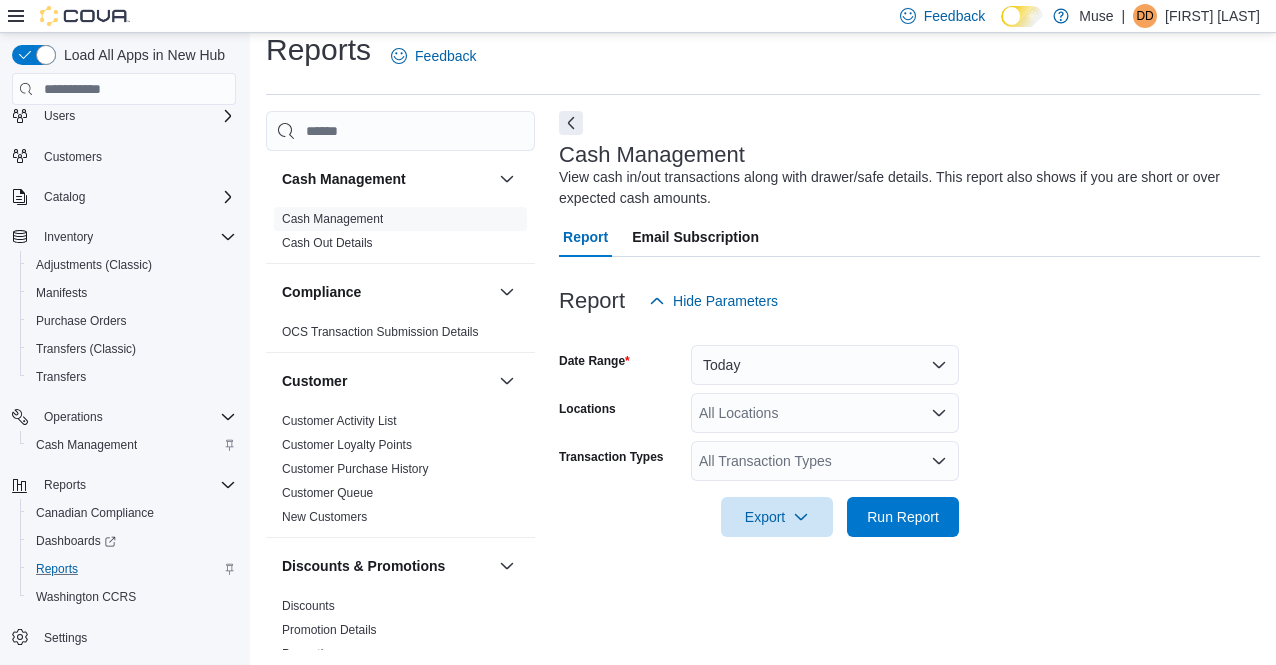scroll, scrollTop: 20, scrollLeft: 0, axis: vertical 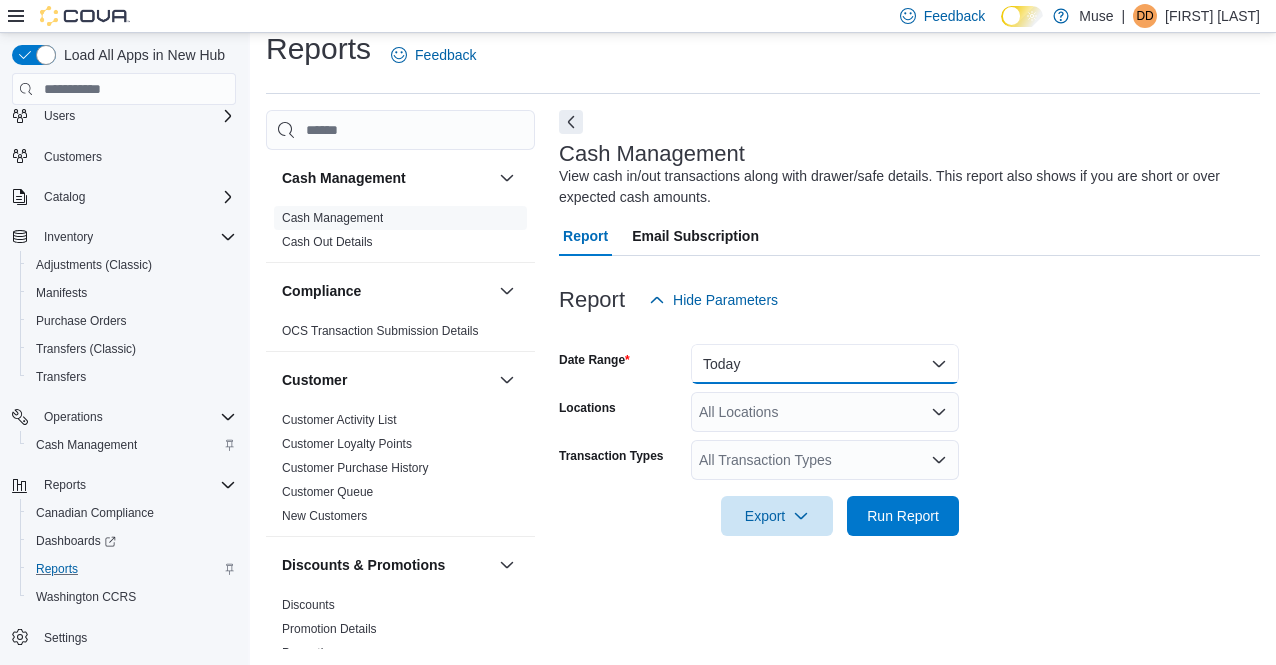 click on "Today" at bounding box center [825, 364] 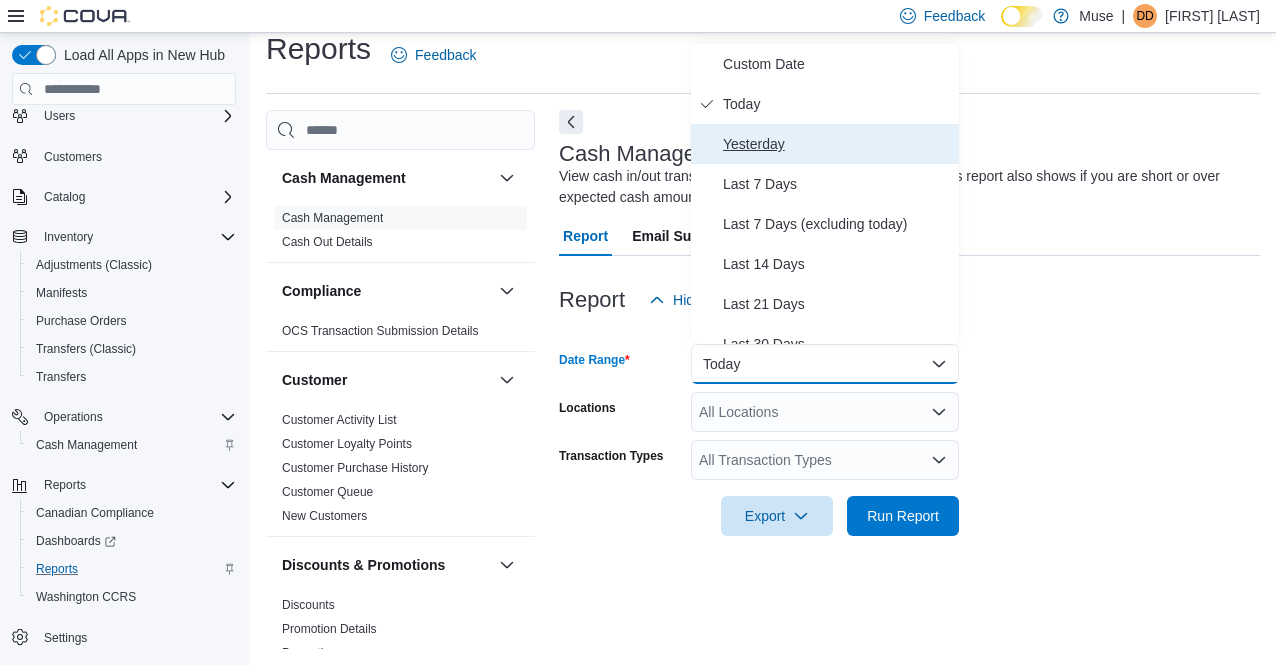 click on "Yesterday" at bounding box center [837, 144] 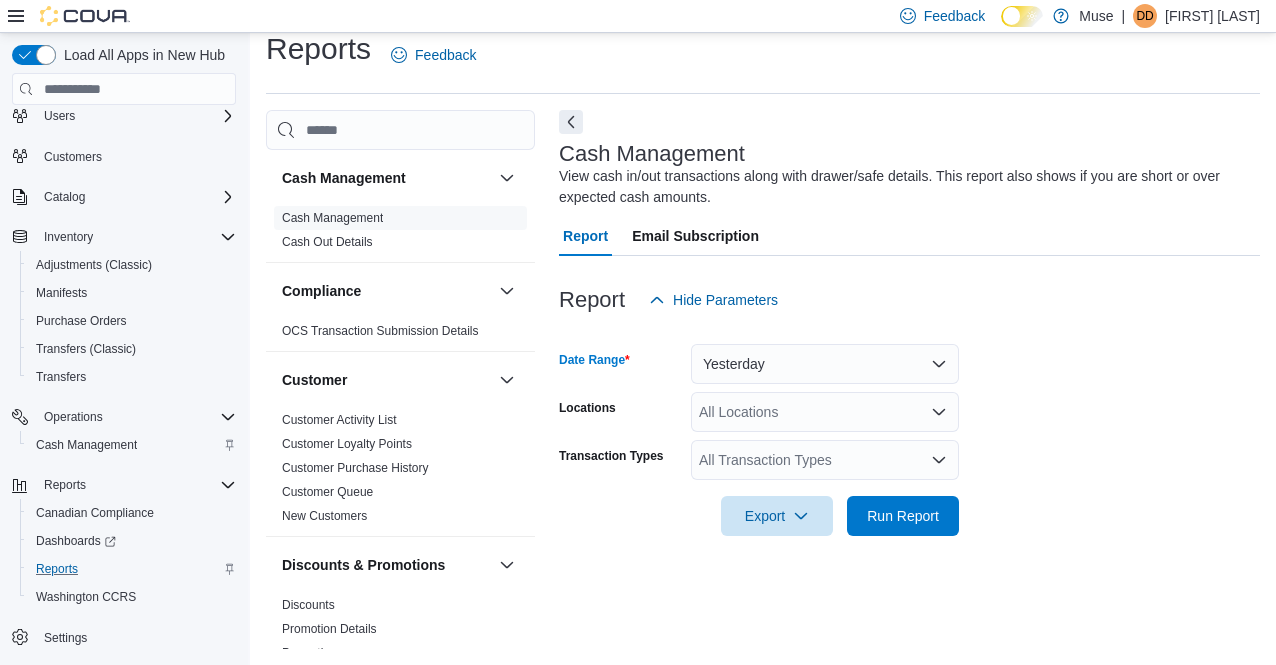 click on "All Locations" at bounding box center (825, 412) 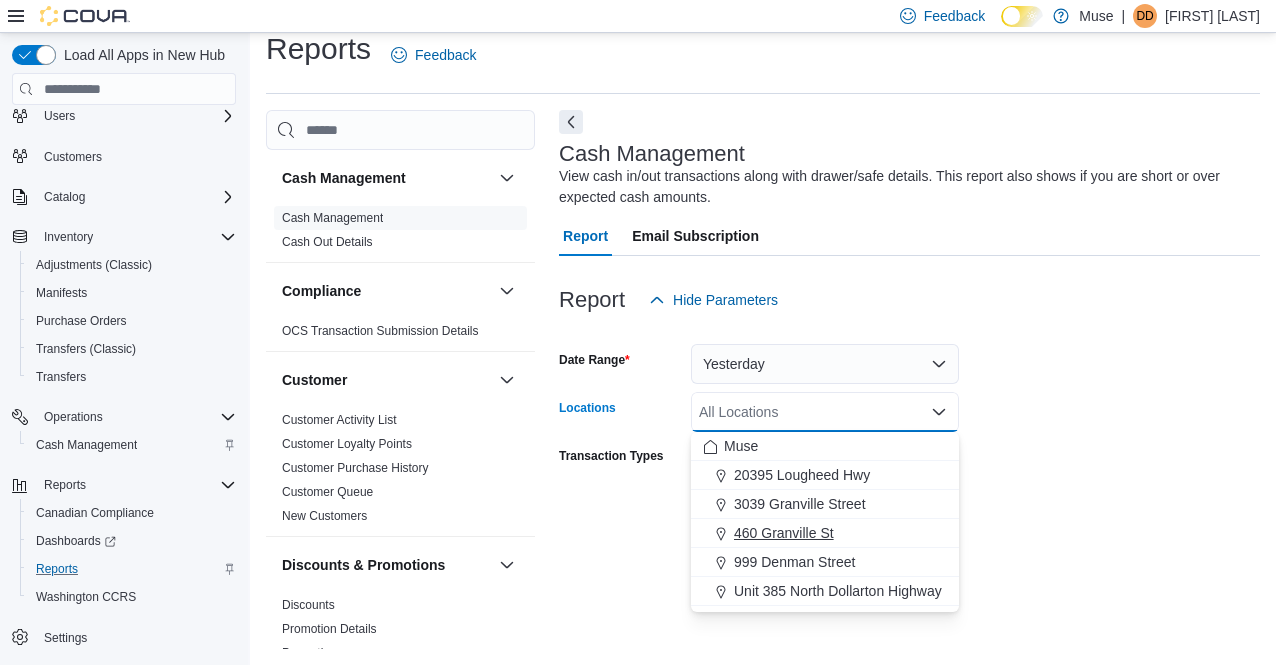 click on "460 Granville St" at bounding box center [784, 533] 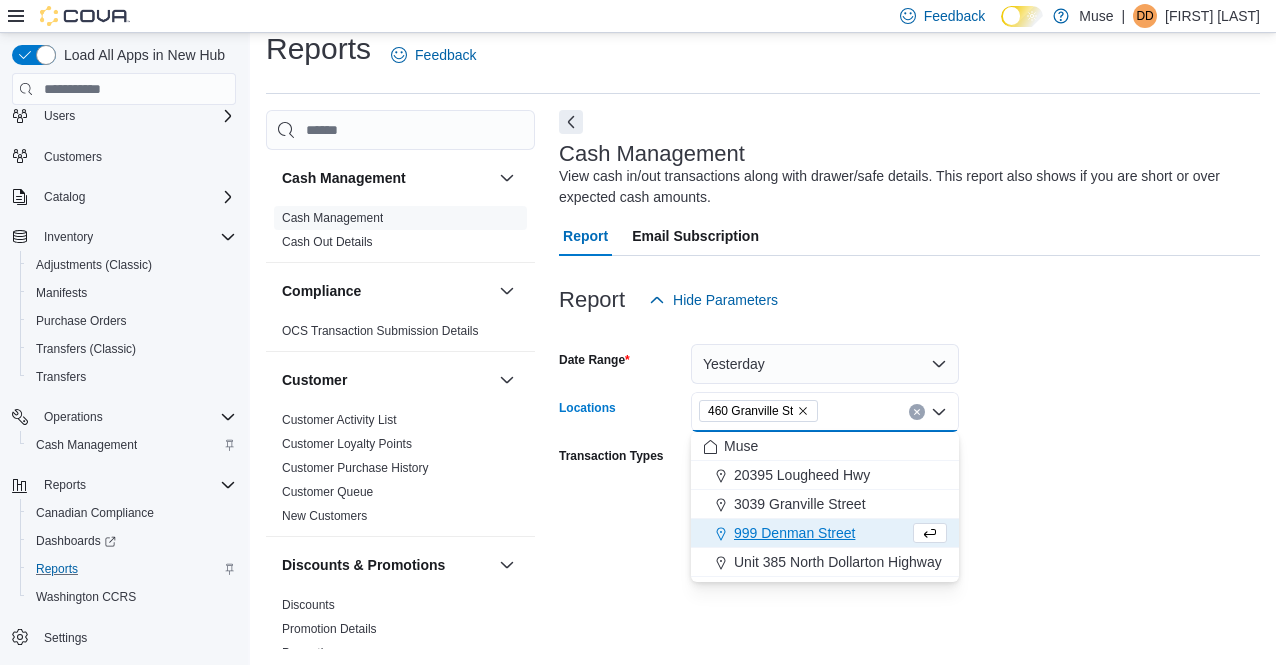 click on "Date Range Yesterday Locations [ADDRESS] Classifications All Classifications Products All Products Employees All Employees Discount Types All Discount Types Discount Reasons All Discount Reasons Use Type All Is Delivery All Is Online Sale All Export  Run Report" at bounding box center [909, 428] 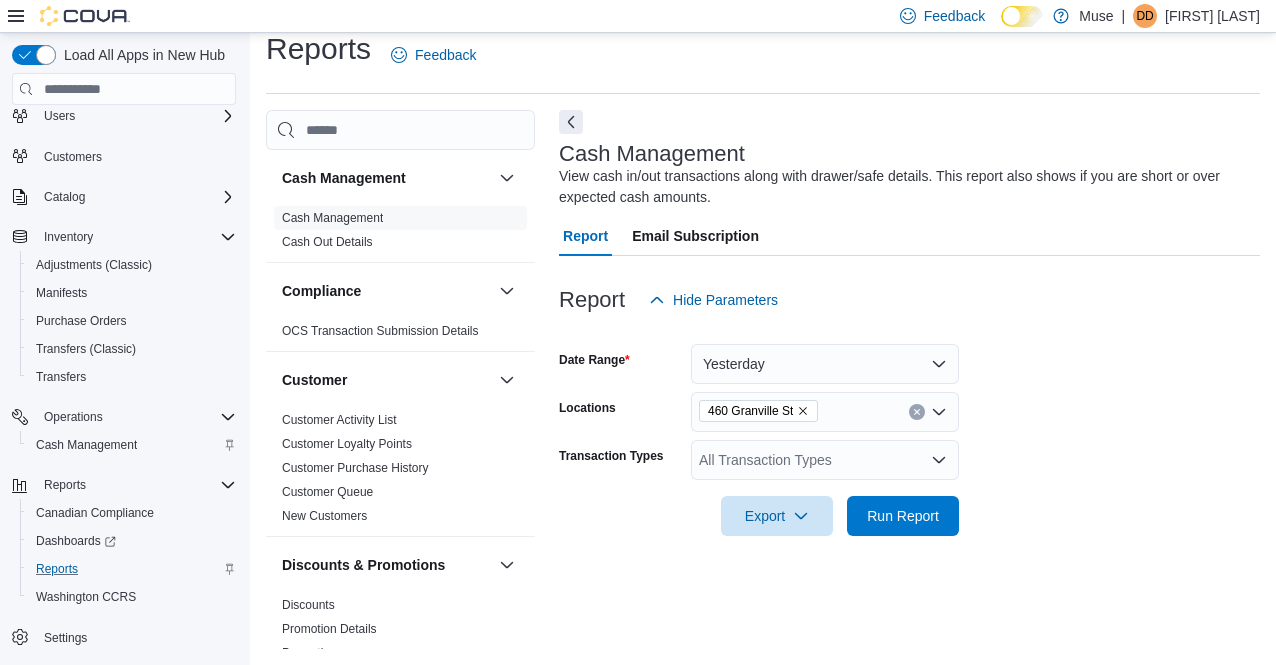 click on "All Transaction Types" at bounding box center [825, 460] 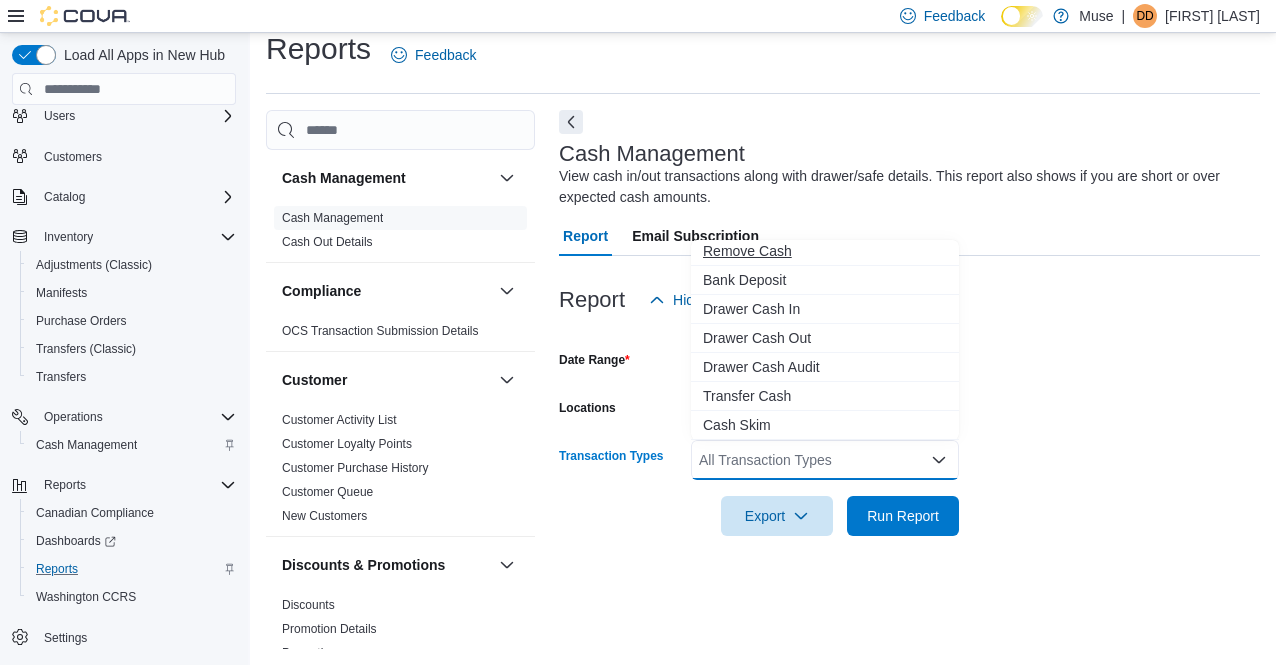 scroll, scrollTop: 0, scrollLeft: 0, axis: both 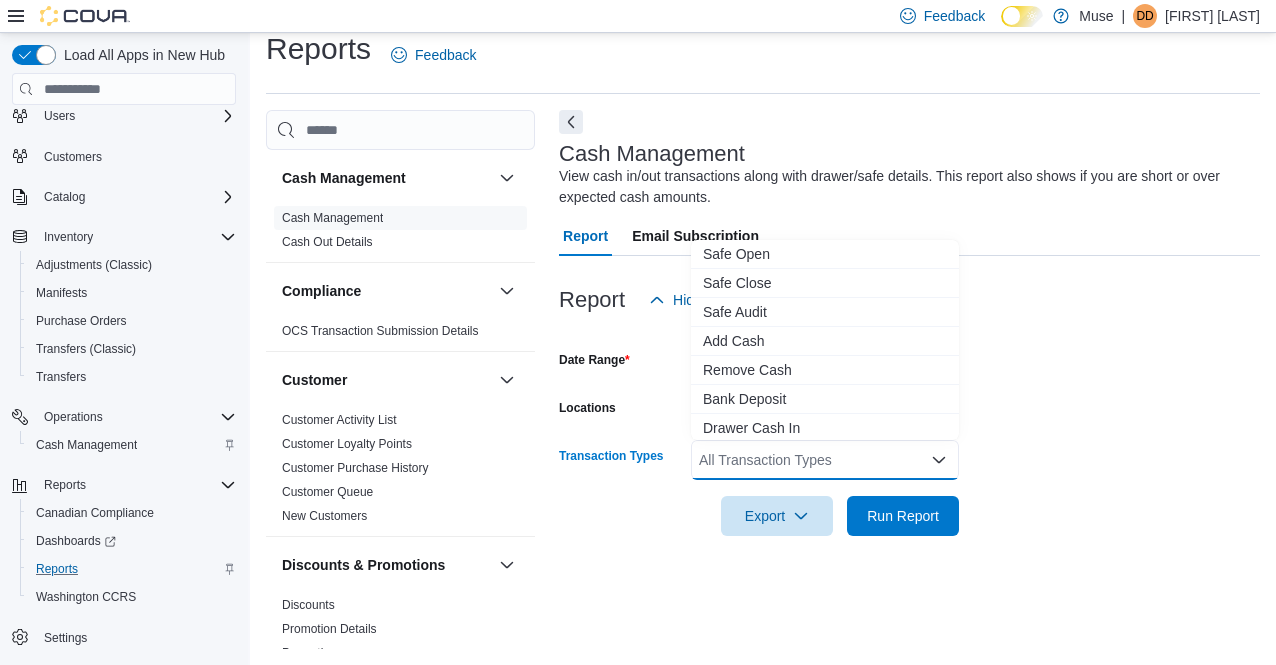 click on "Date Range Yesterday Locations [ADDRESS] Transaction Types All Transaction Types Combo box. Selected. Combo box input. All Transaction Types. Type some text or, to display a list of choices, press Down Arrow. To exit the list of choices, press Escape. Export  Run Report" at bounding box center (909, 428) 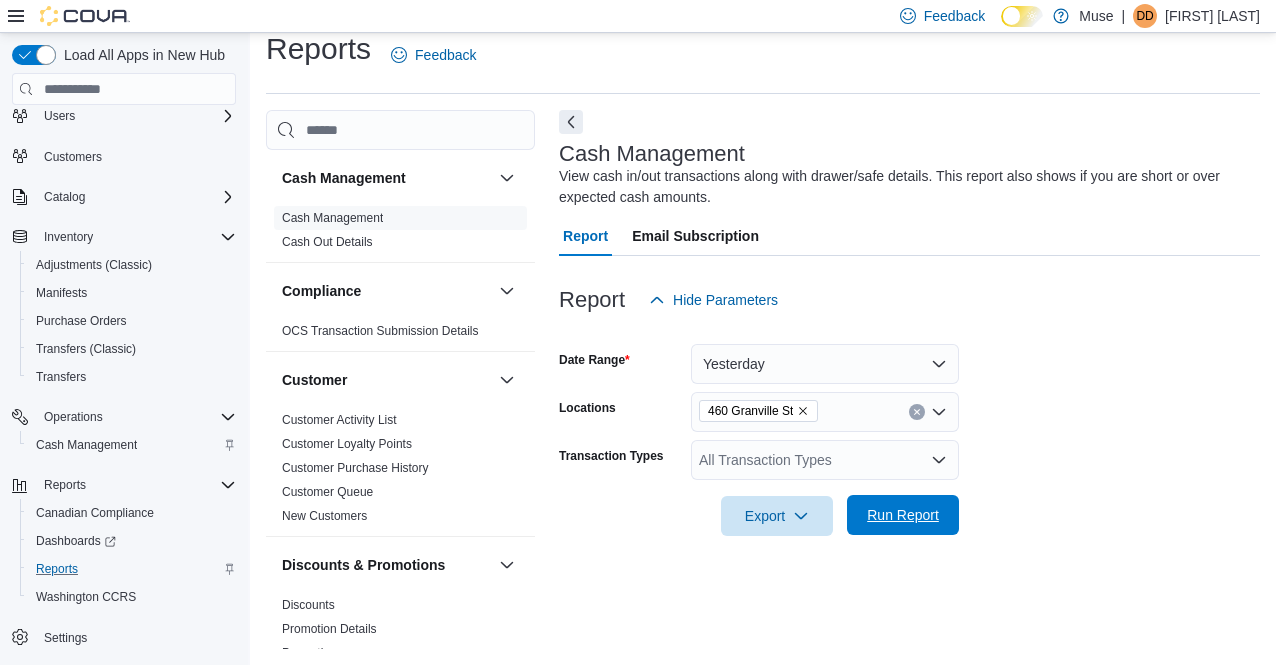 click on "Run Report" at bounding box center [903, 515] 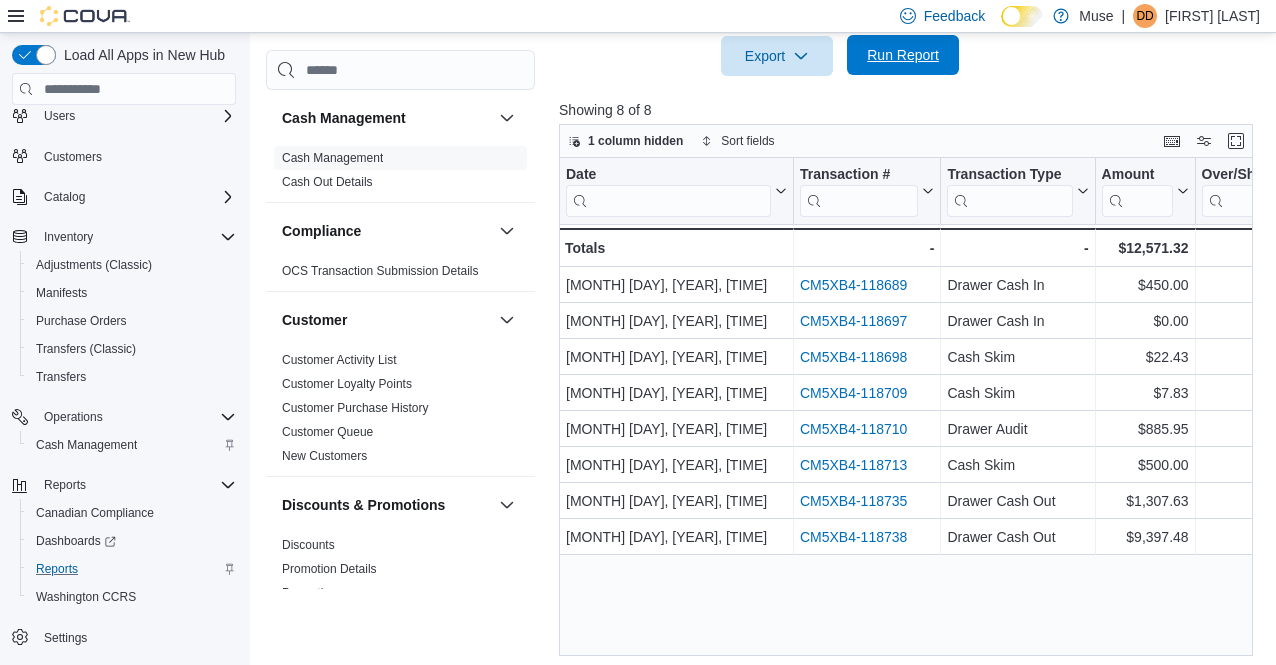 scroll, scrollTop: 481, scrollLeft: 0, axis: vertical 